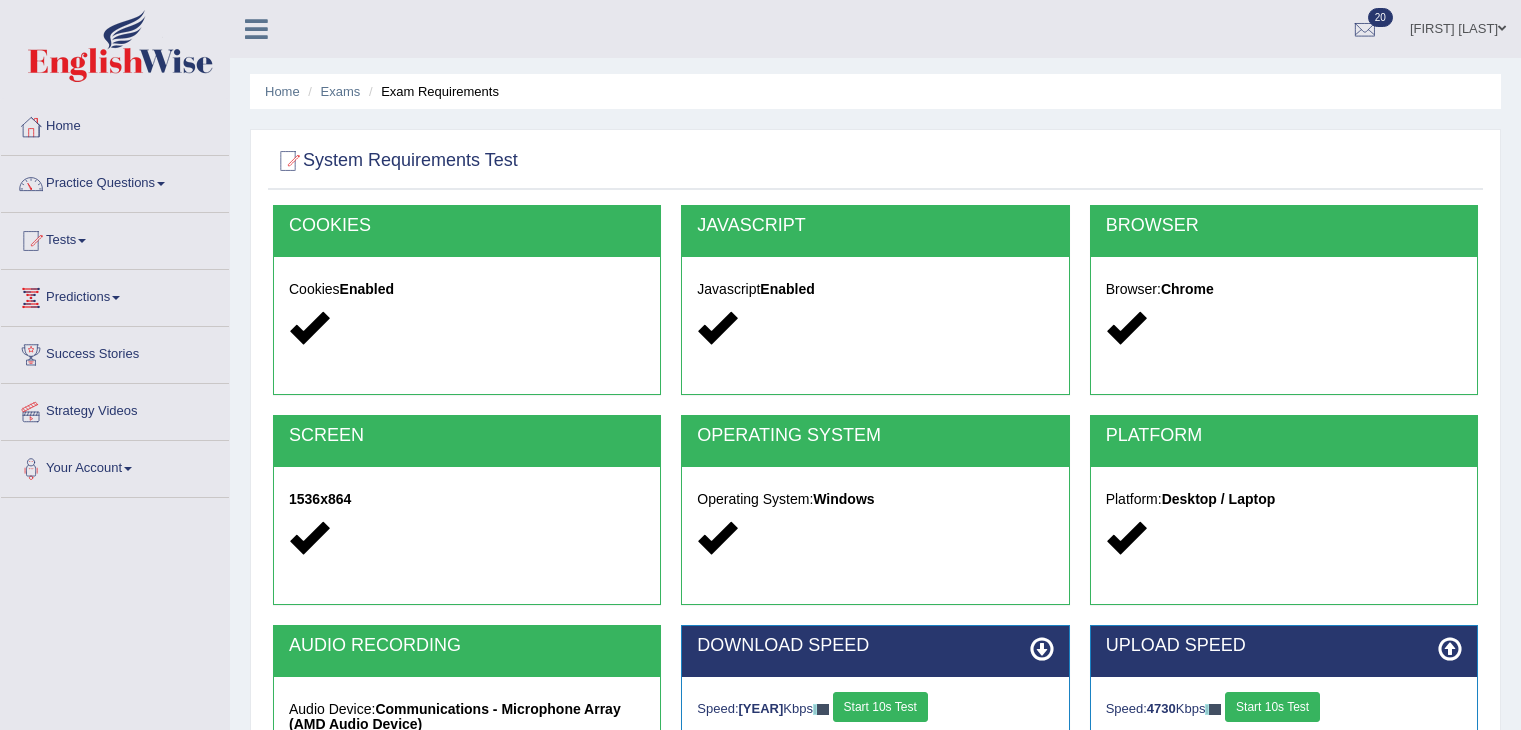scroll, scrollTop: 320, scrollLeft: 0, axis: vertical 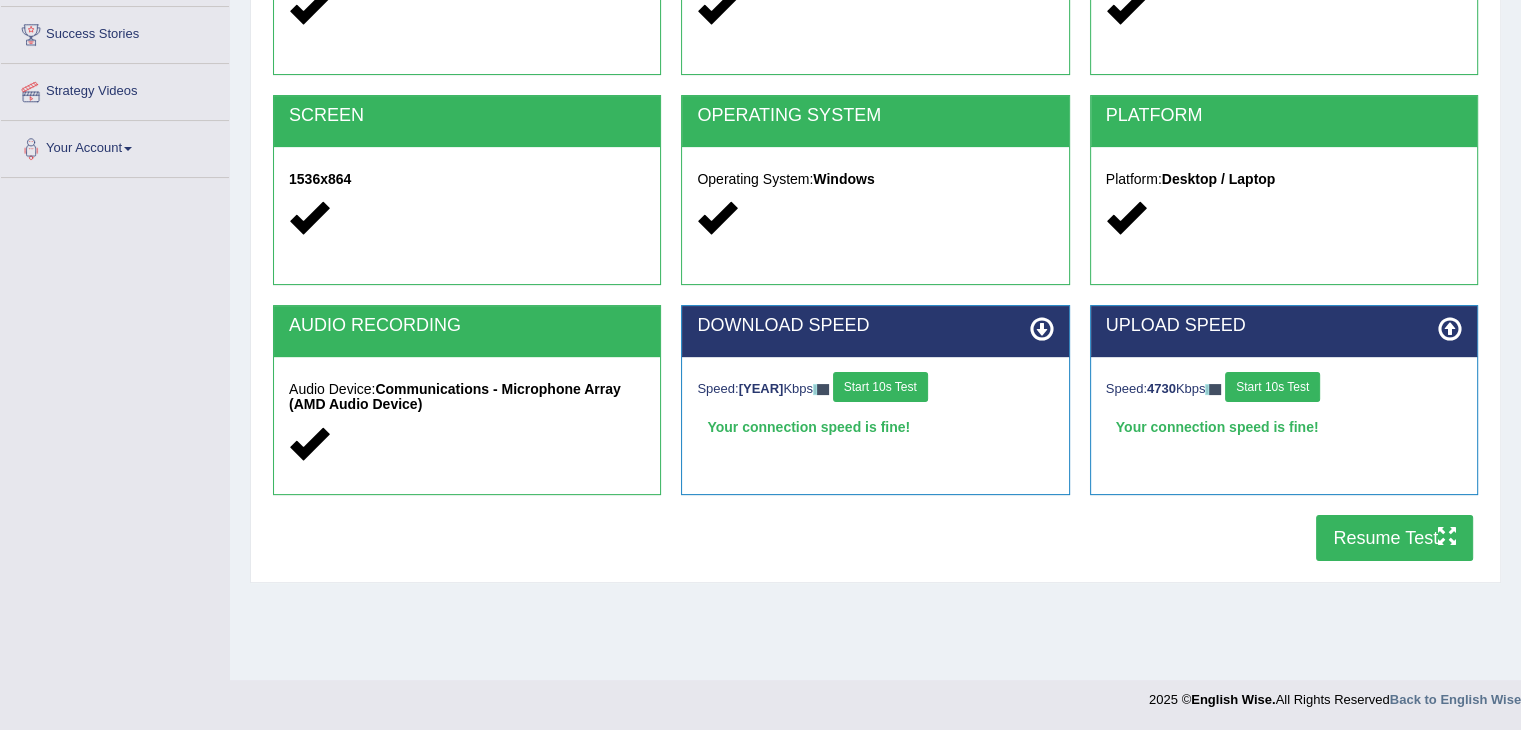 click on "Resume Test" at bounding box center (1394, 538) 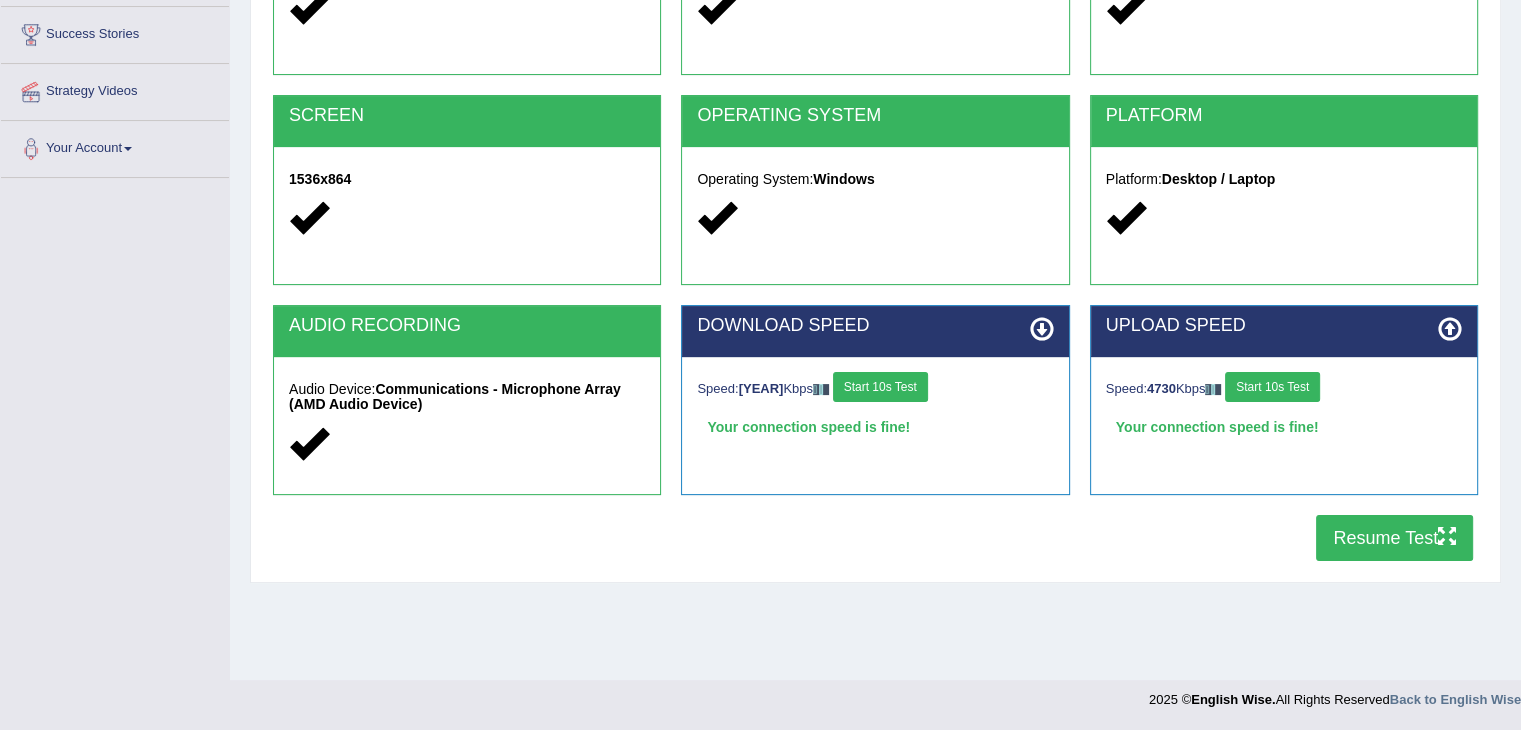click on "Resume Test" at bounding box center [1394, 538] 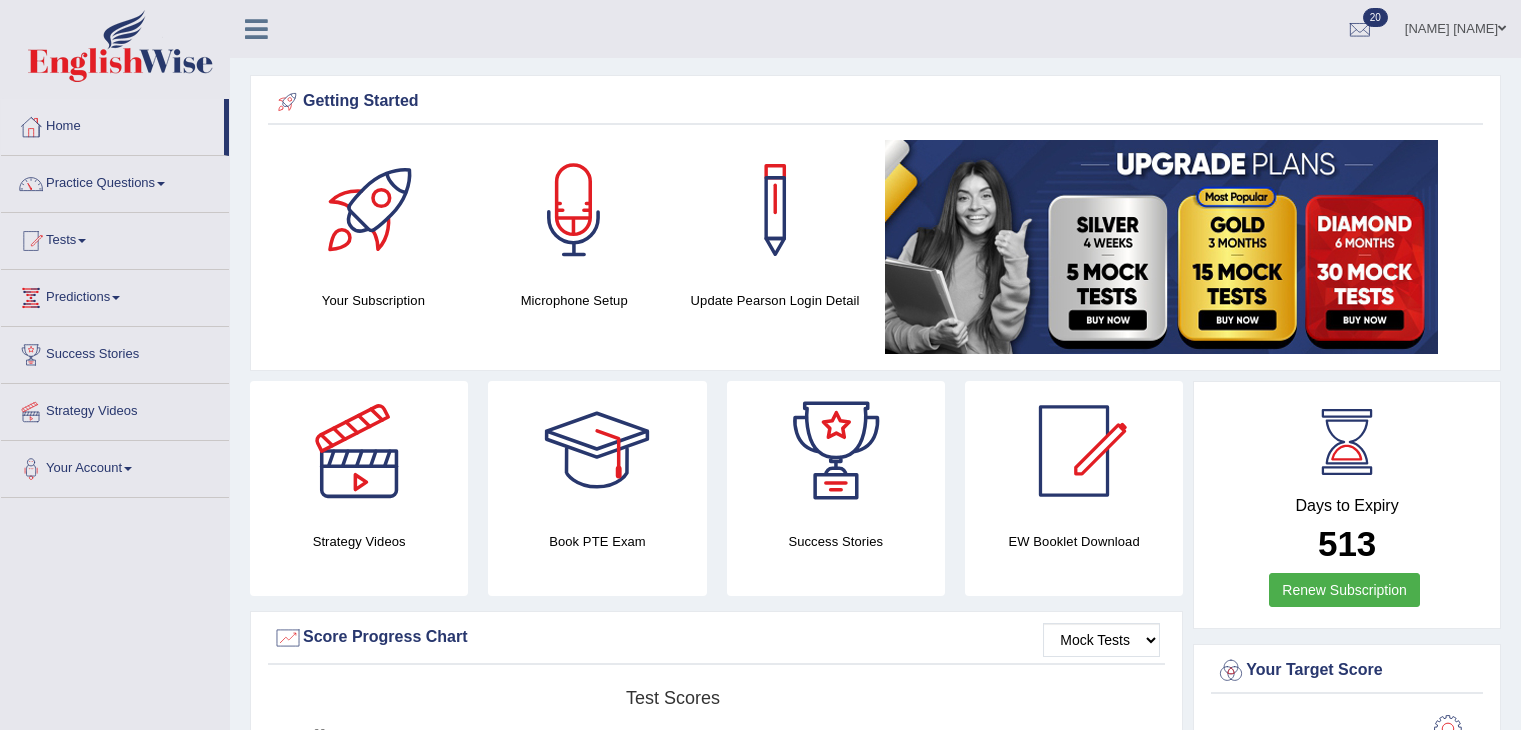 scroll, scrollTop: 0, scrollLeft: 0, axis: both 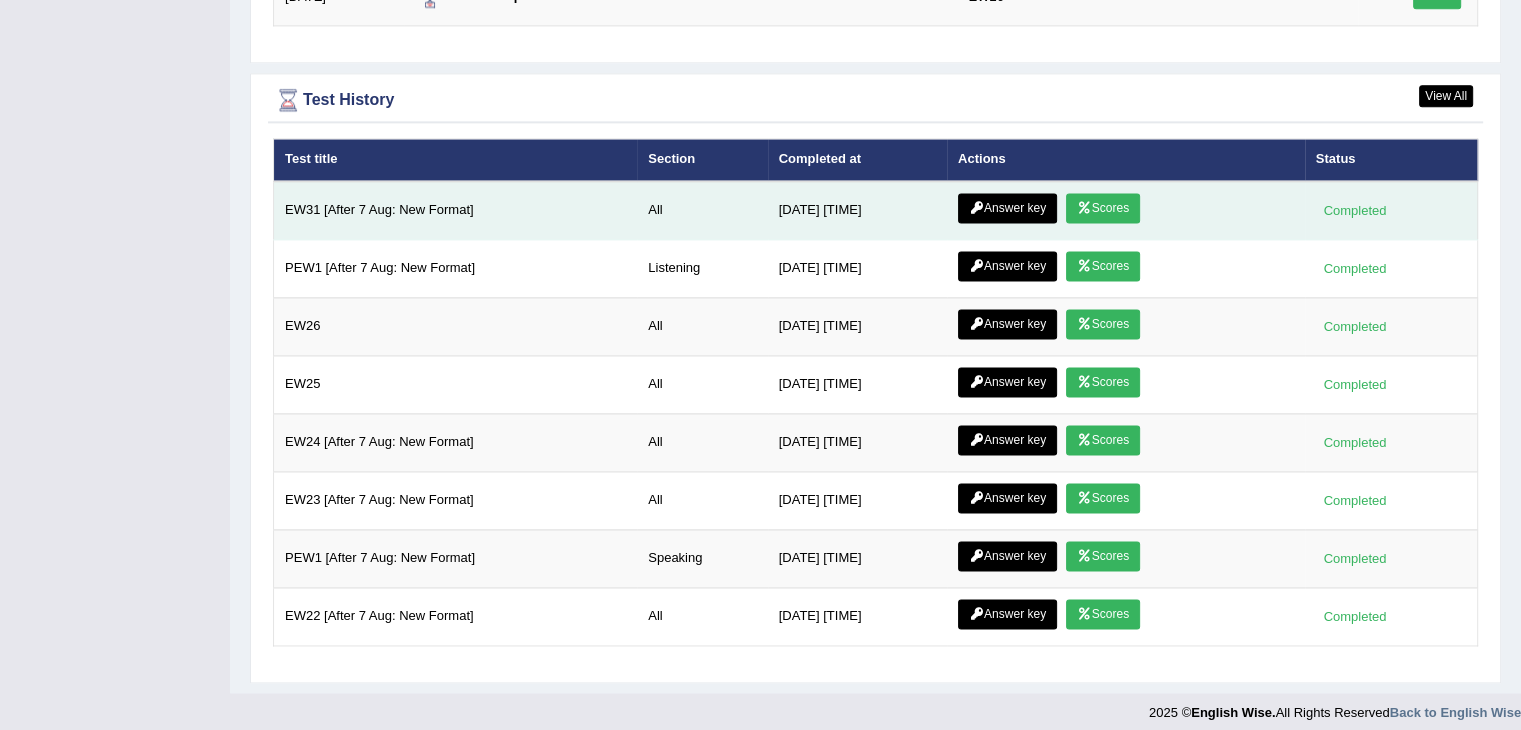 click on "Scores" at bounding box center [1103, 208] 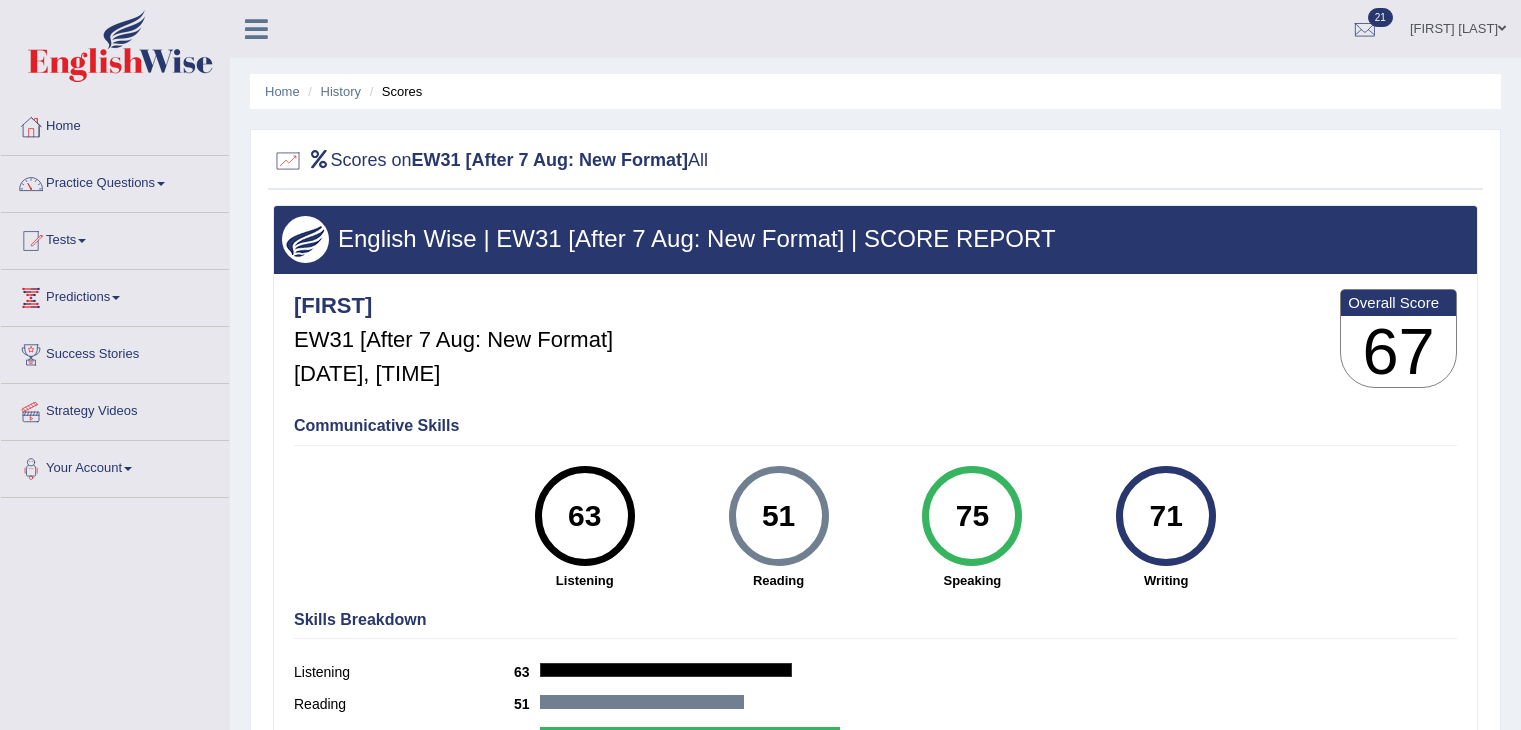 scroll, scrollTop: 0, scrollLeft: 0, axis: both 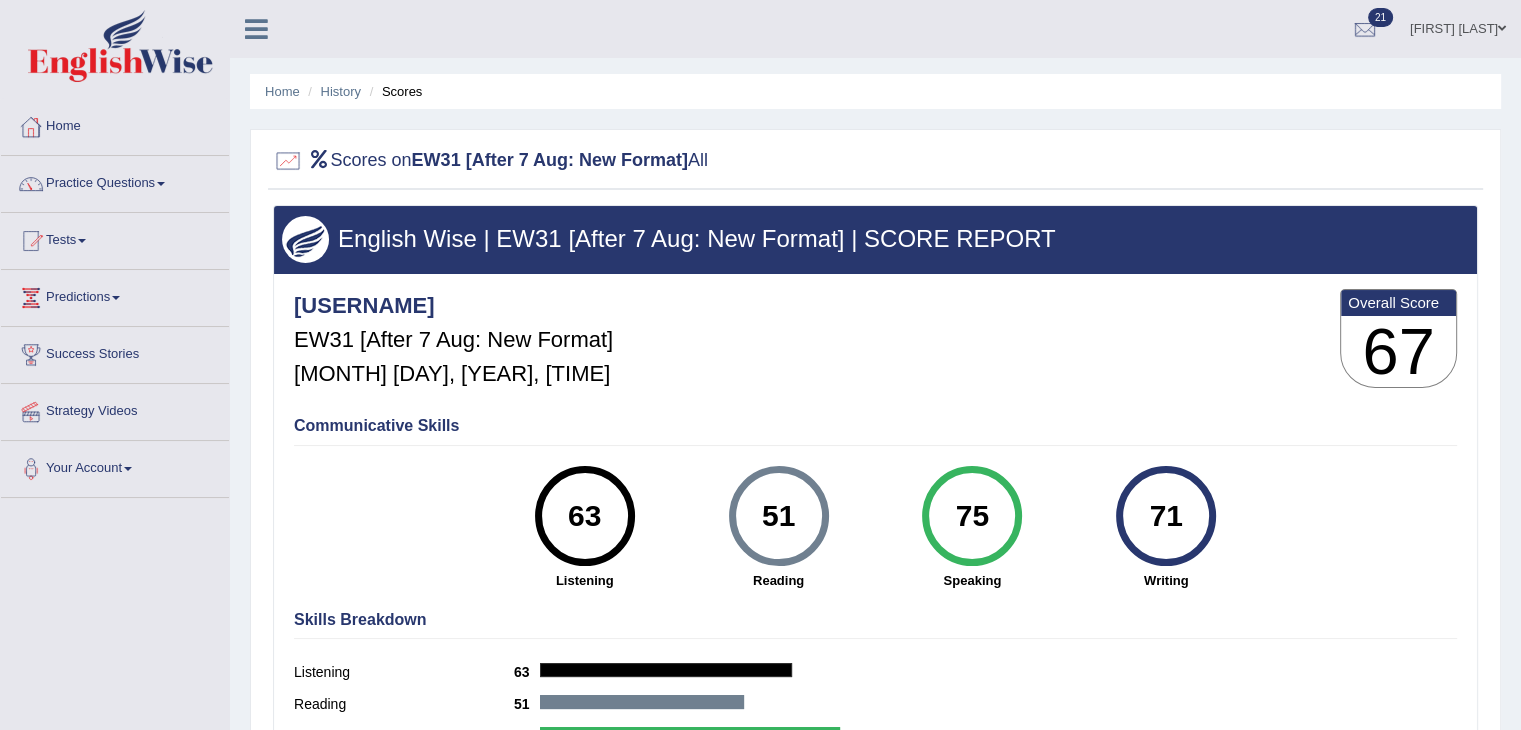 click on "Home" at bounding box center [115, 124] 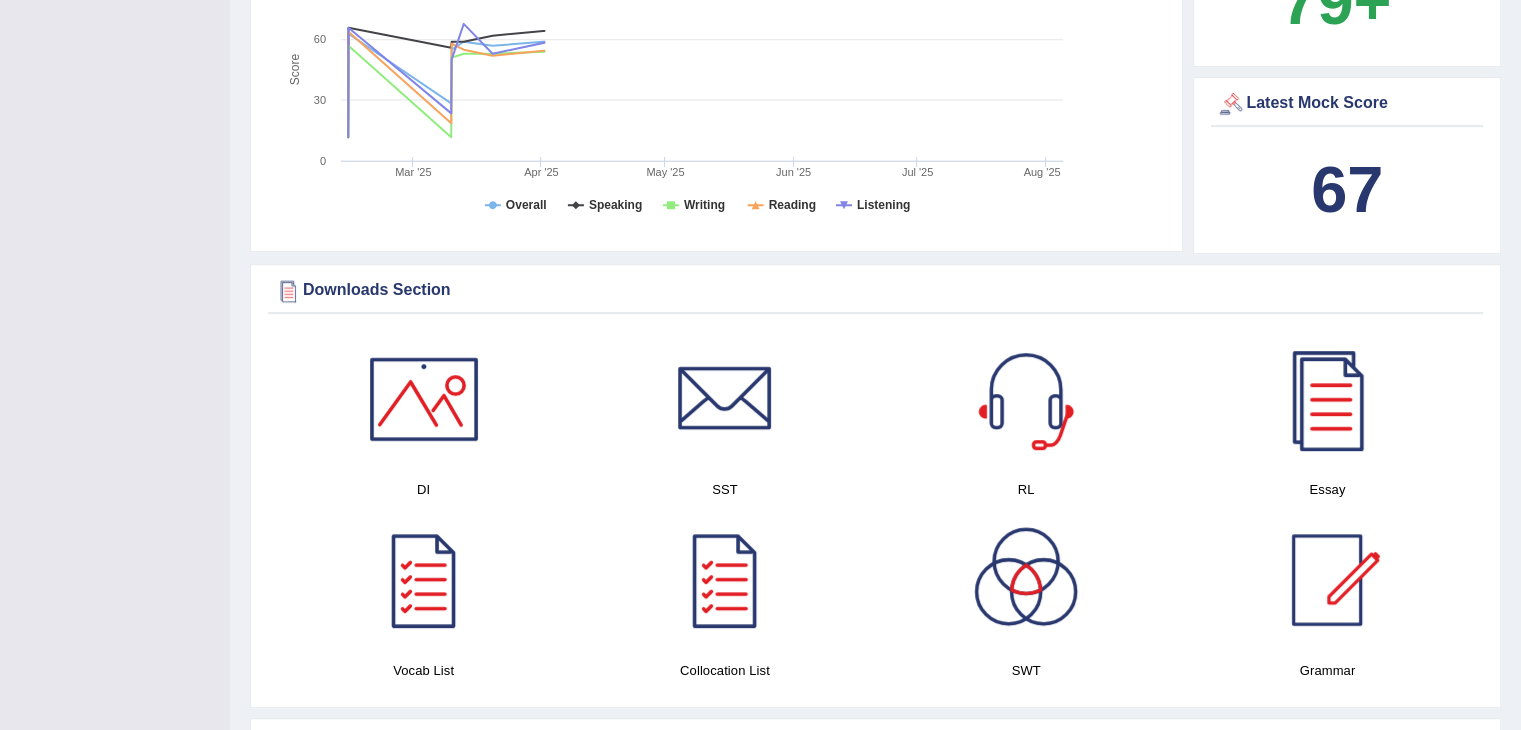 scroll, scrollTop: 0, scrollLeft: 0, axis: both 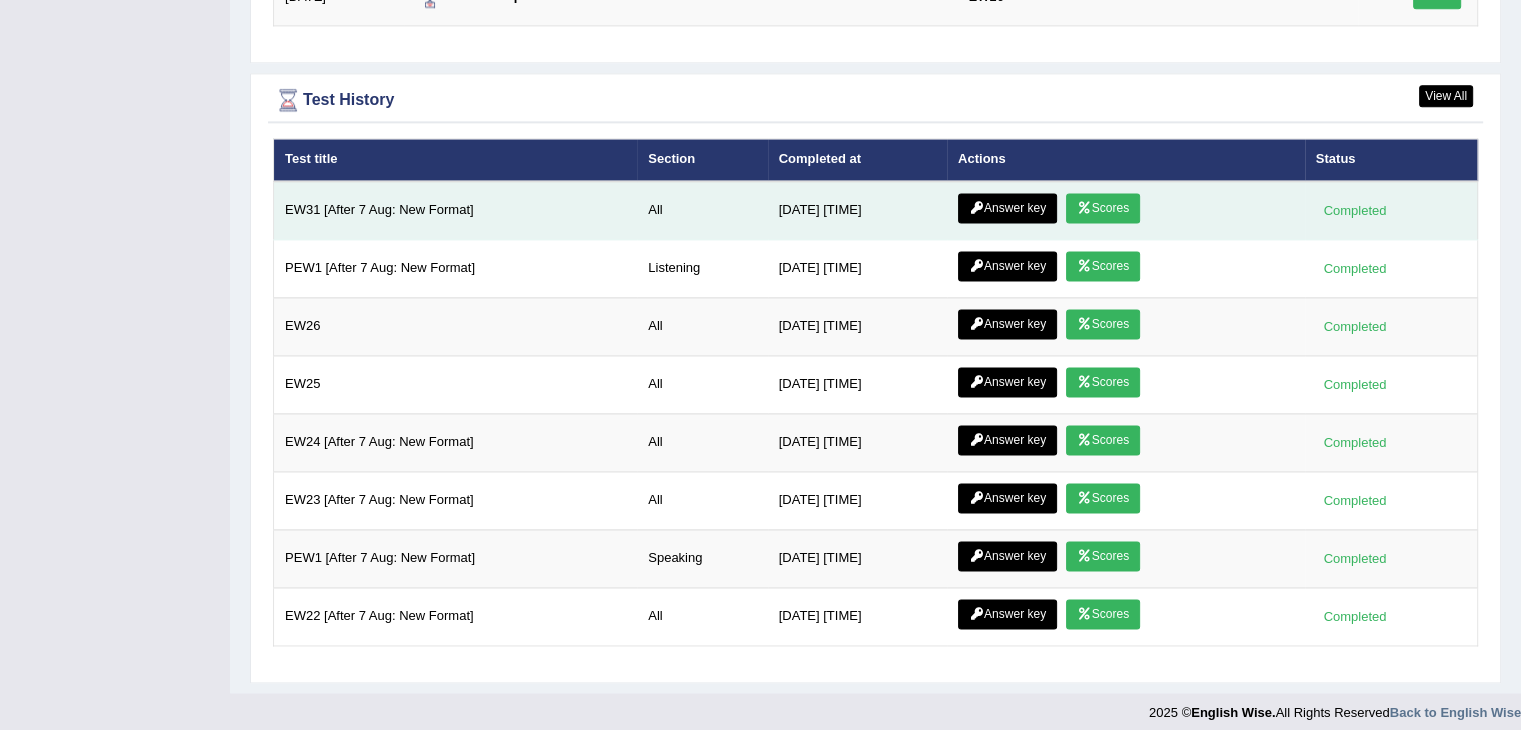 click on "Answer key" at bounding box center [1007, 208] 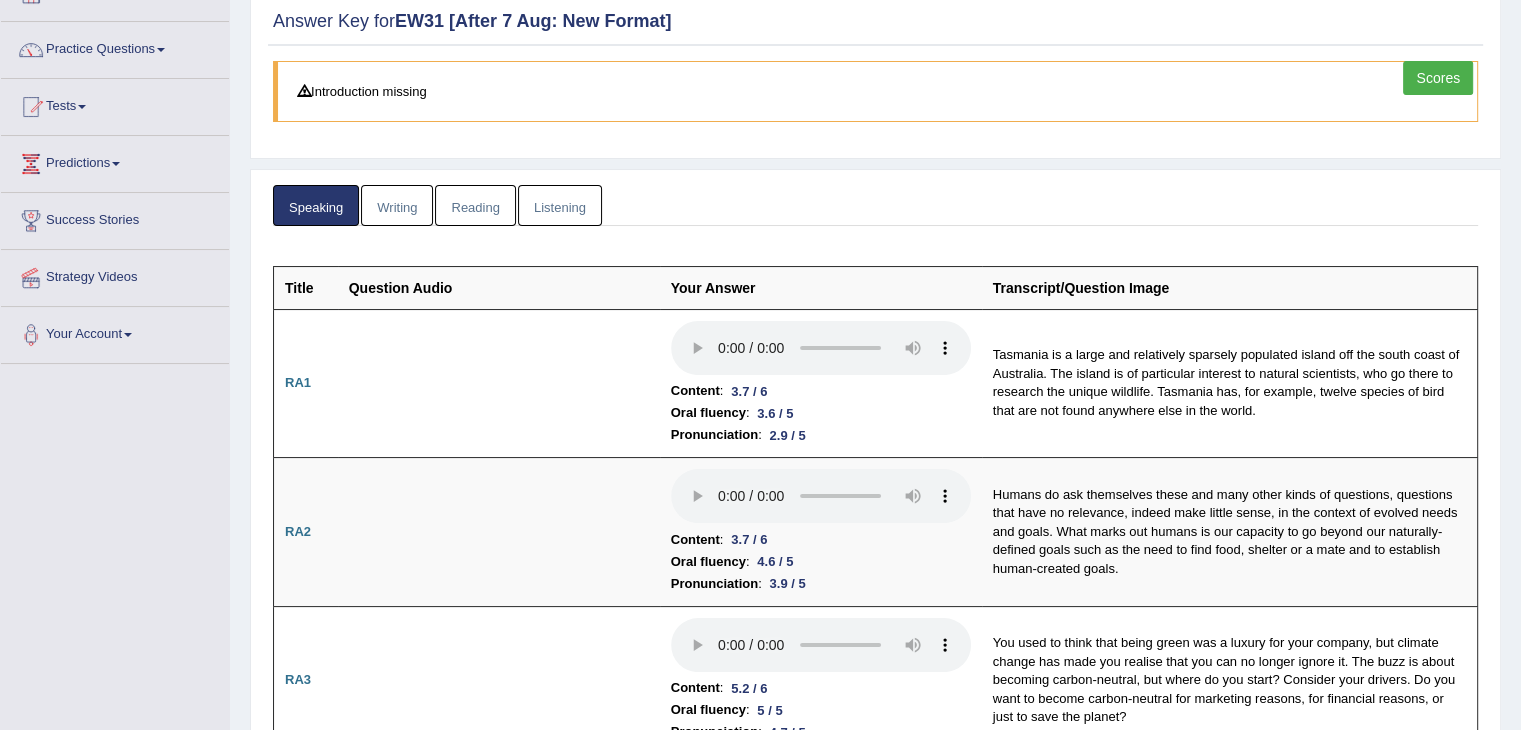 scroll, scrollTop: 134, scrollLeft: 0, axis: vertical 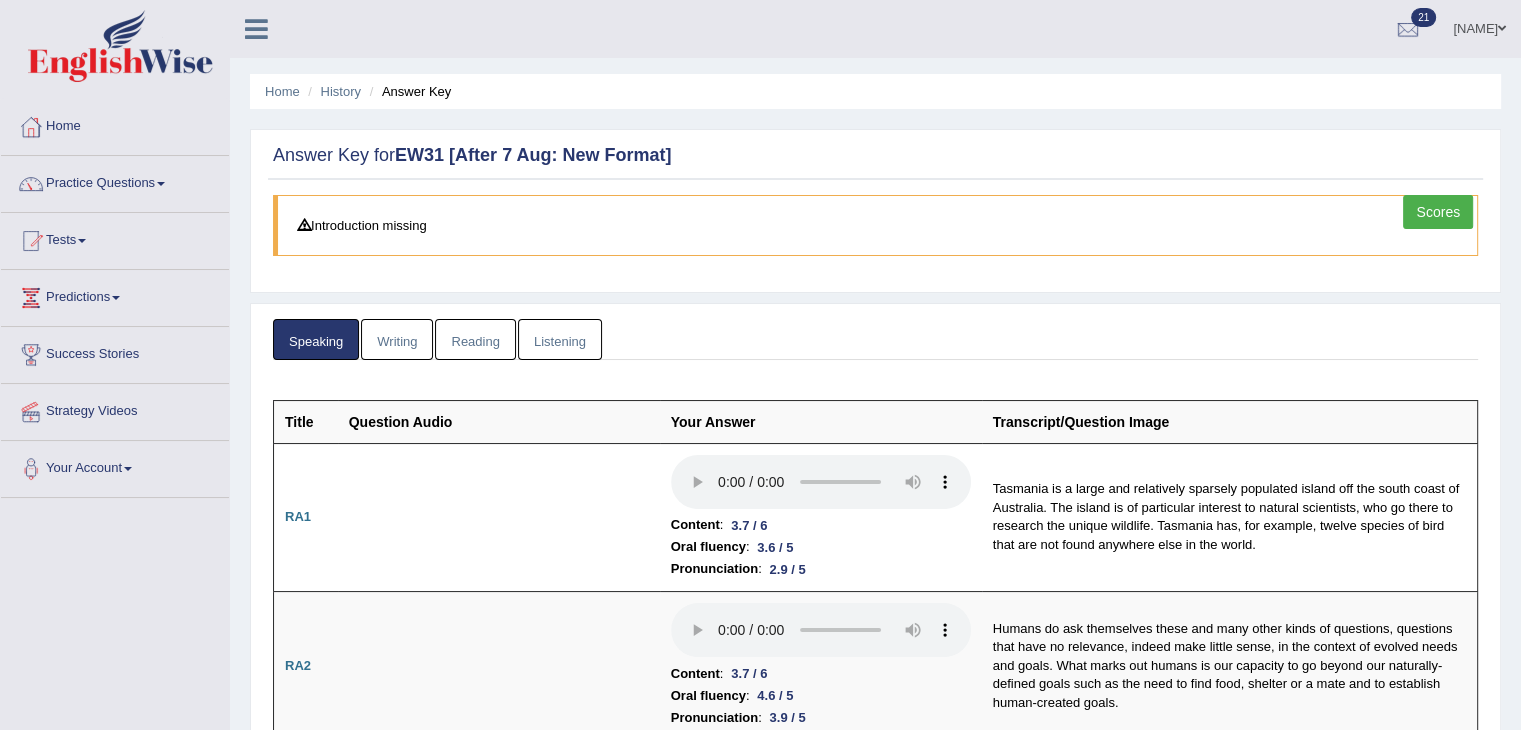 click on "Writing" at bounding box center [397, 339] 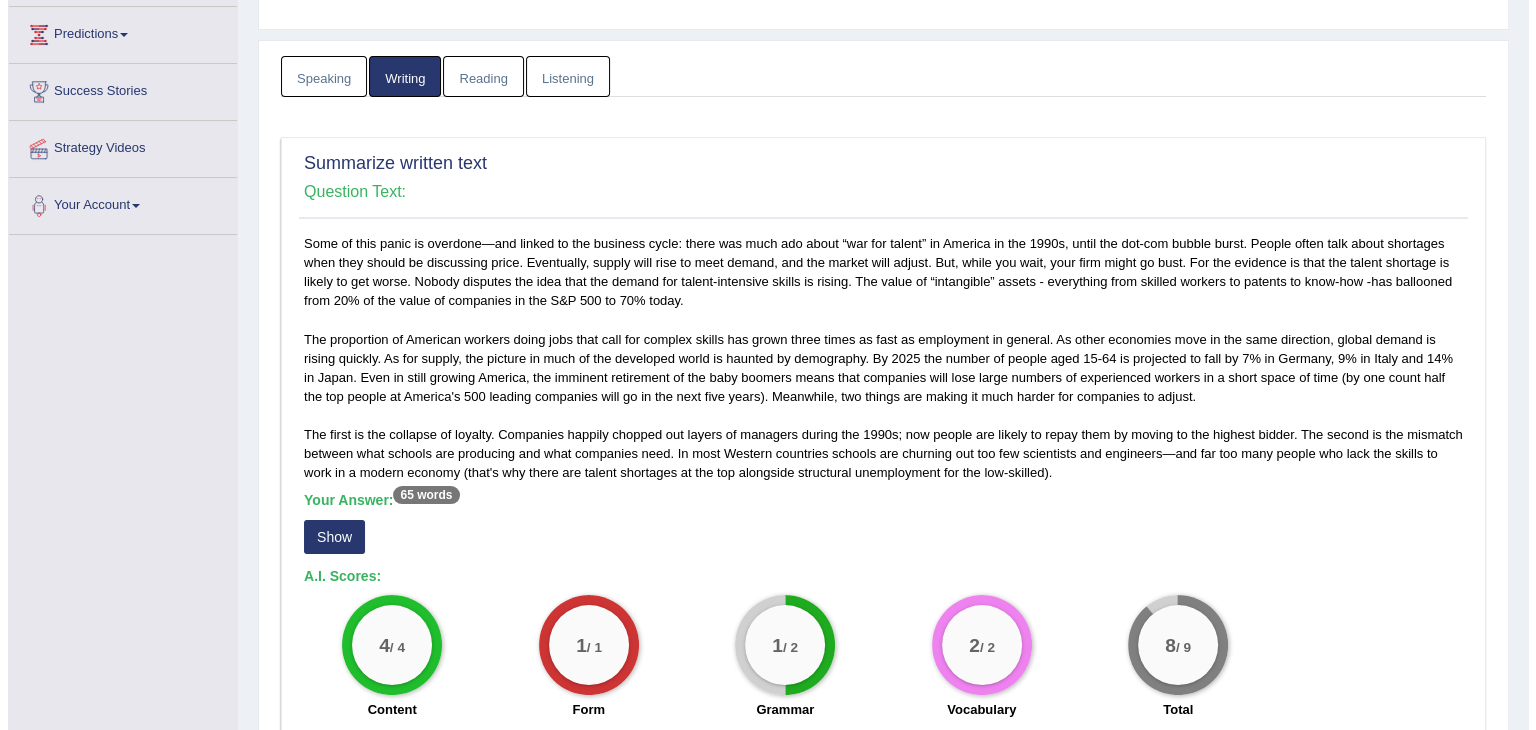 scroll, scrollTop: 284, scrollLeft: 0, axis: vertical 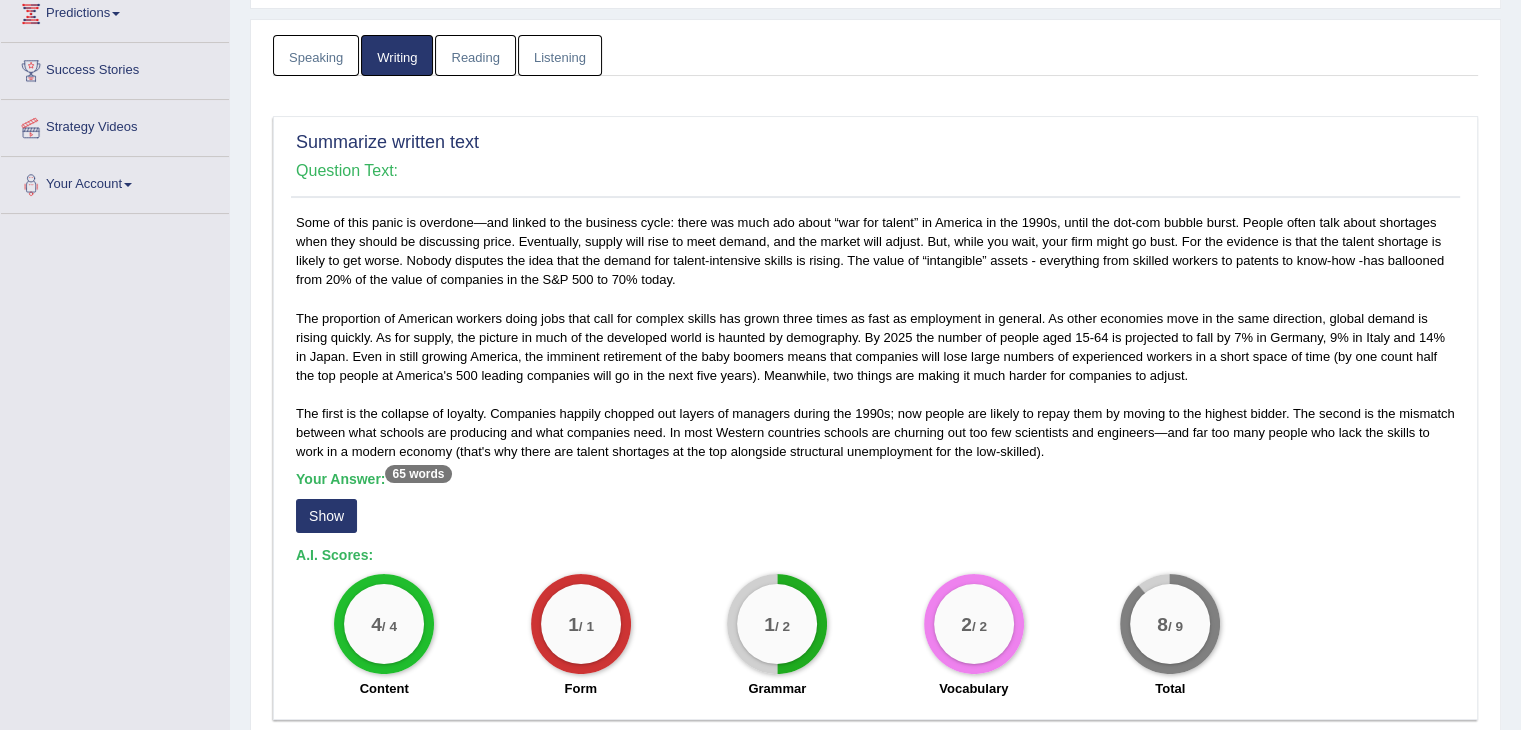 click on "Show" at bounding box center [326, 516] 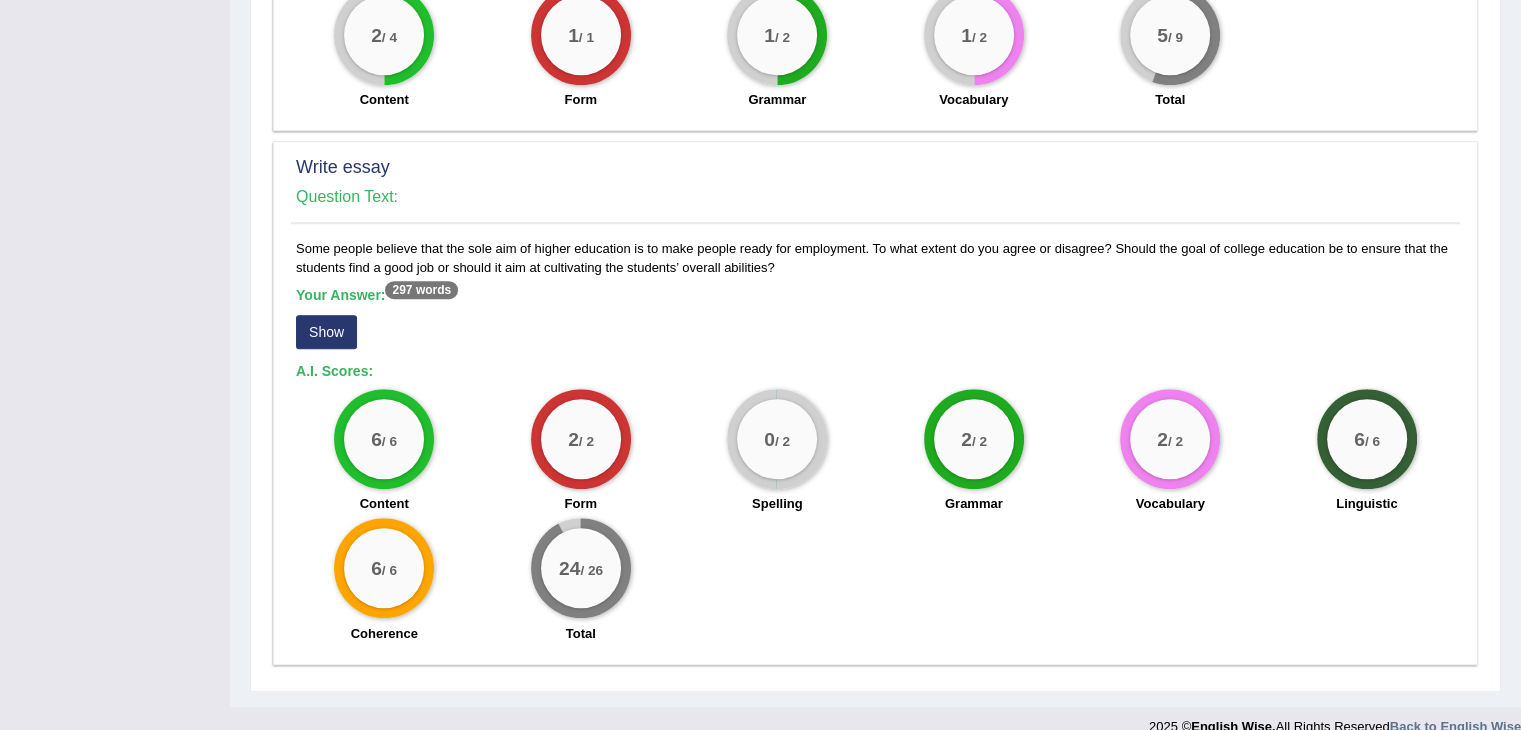 scroll, scrollTop: 1433, scrollLeft: 0, axis: vertical 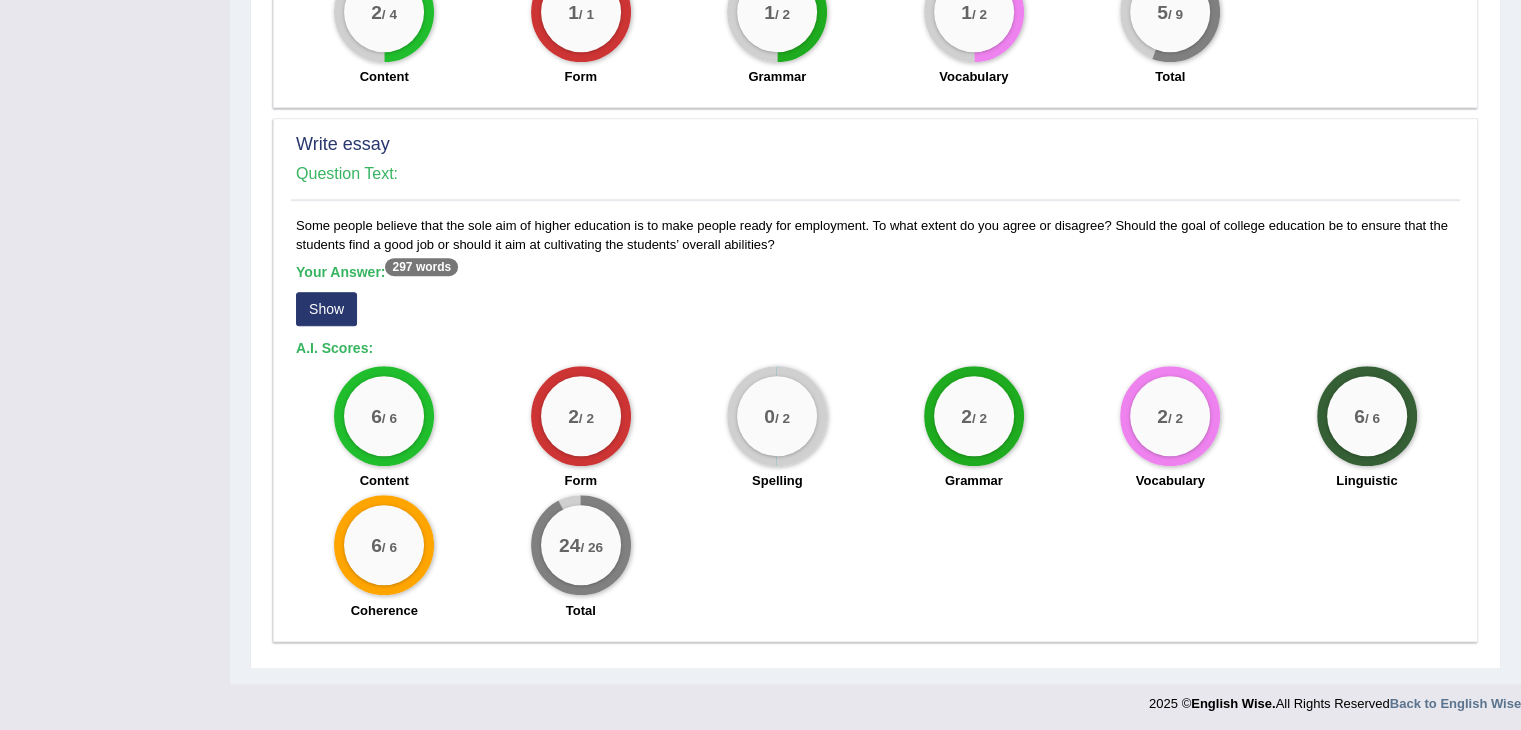 click on "Show" at bounding box center [326, 309] 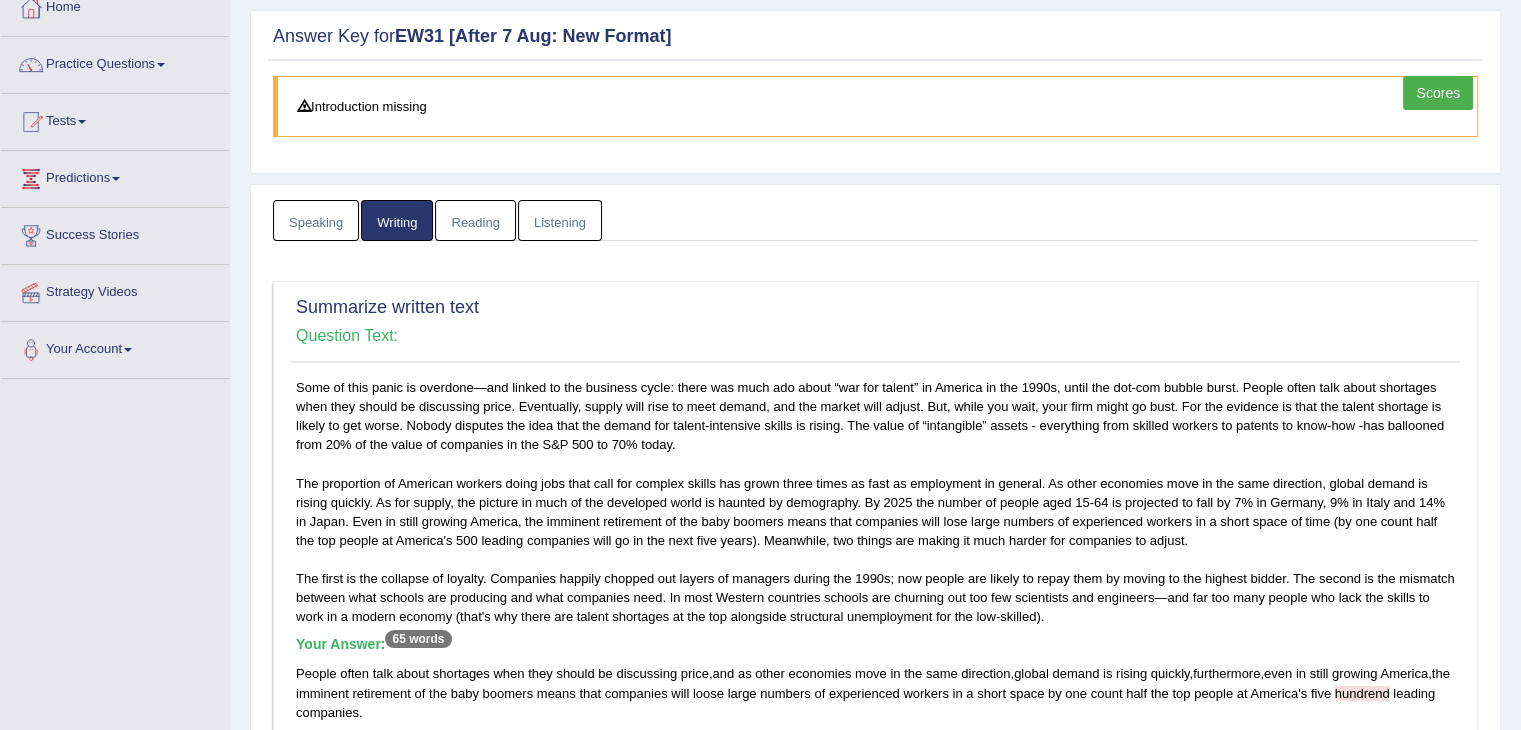 scroll, scrollTop: 0, scrollLeft: 0, axis: both 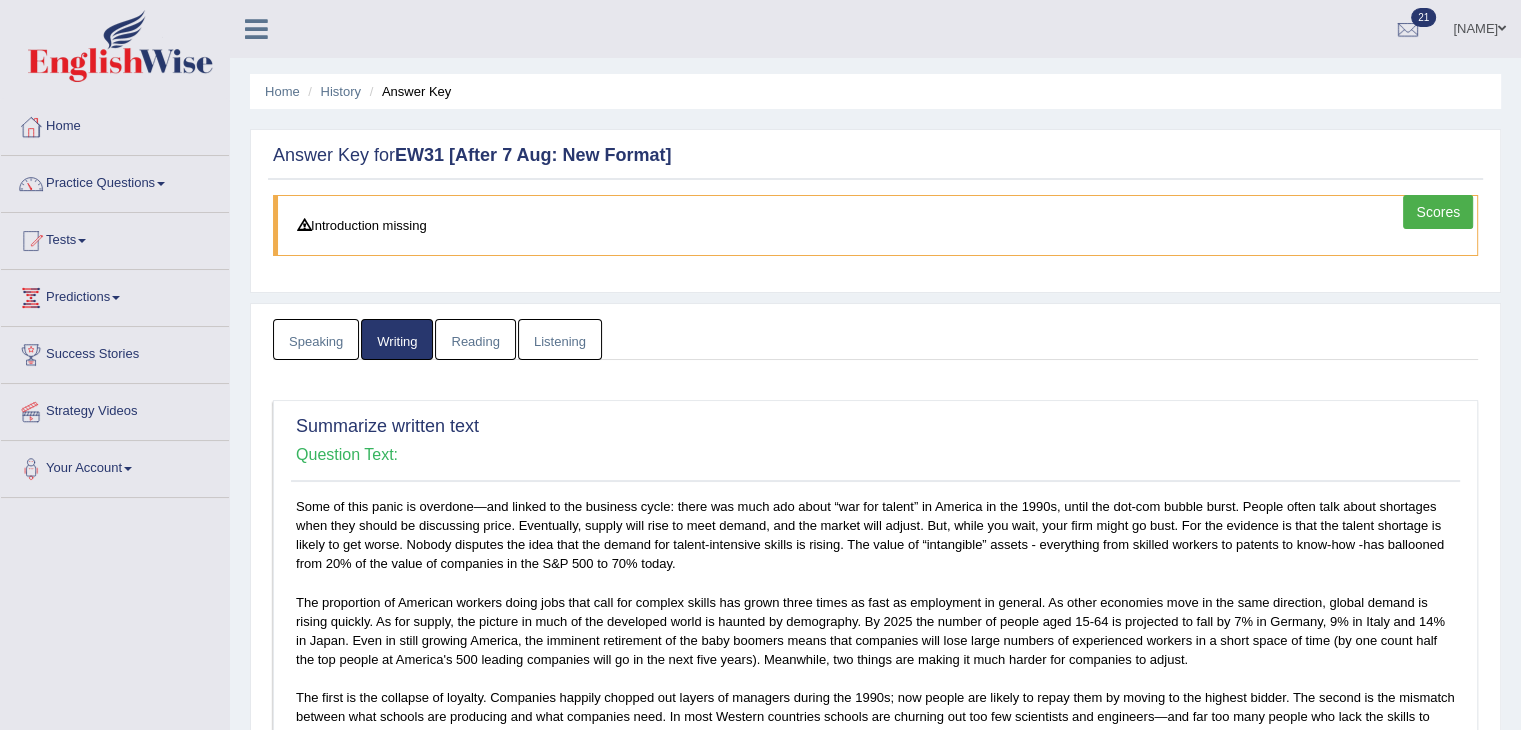 click on "Reading" at bounding box center [475, 339] 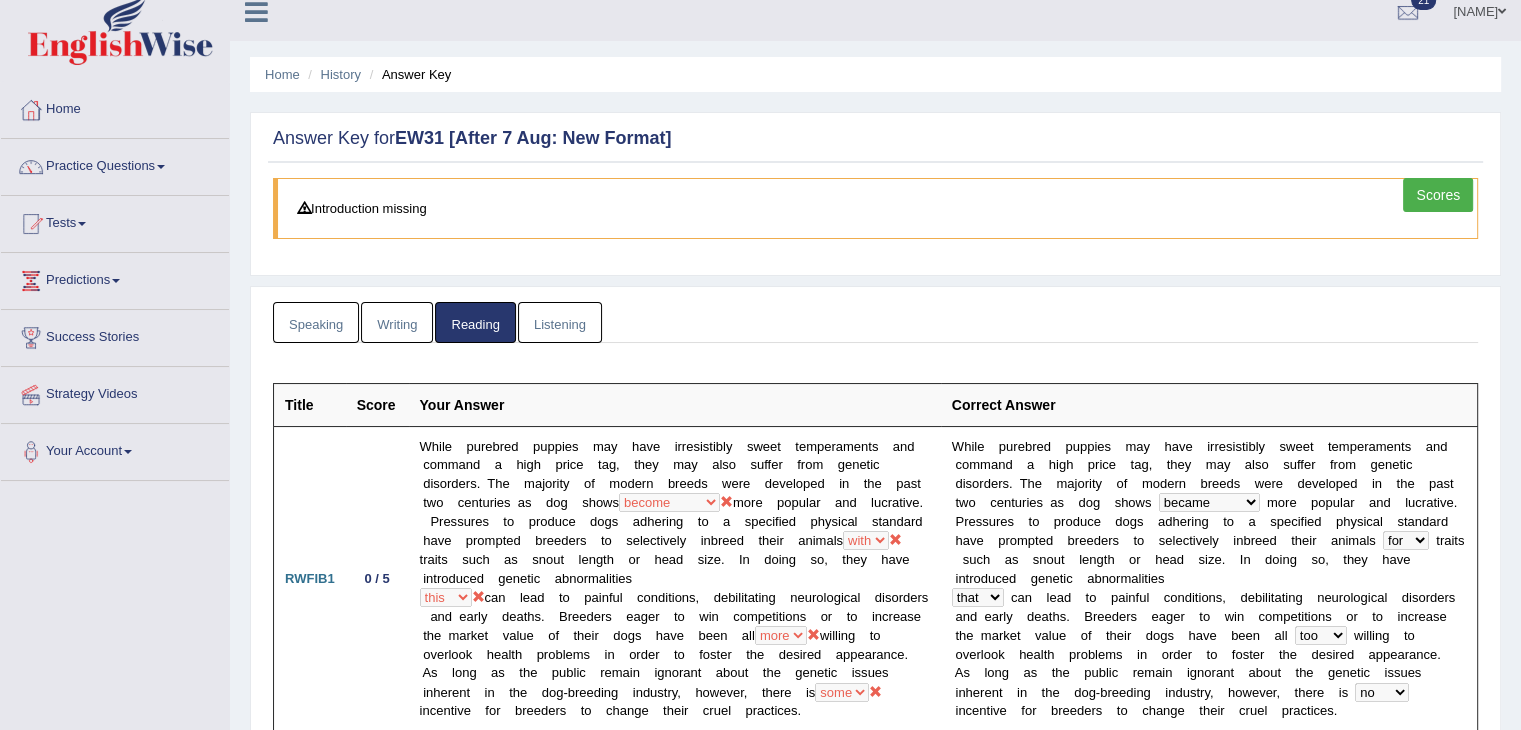scroll, scrollTop: 0, scrollLeft: 0, axis: both 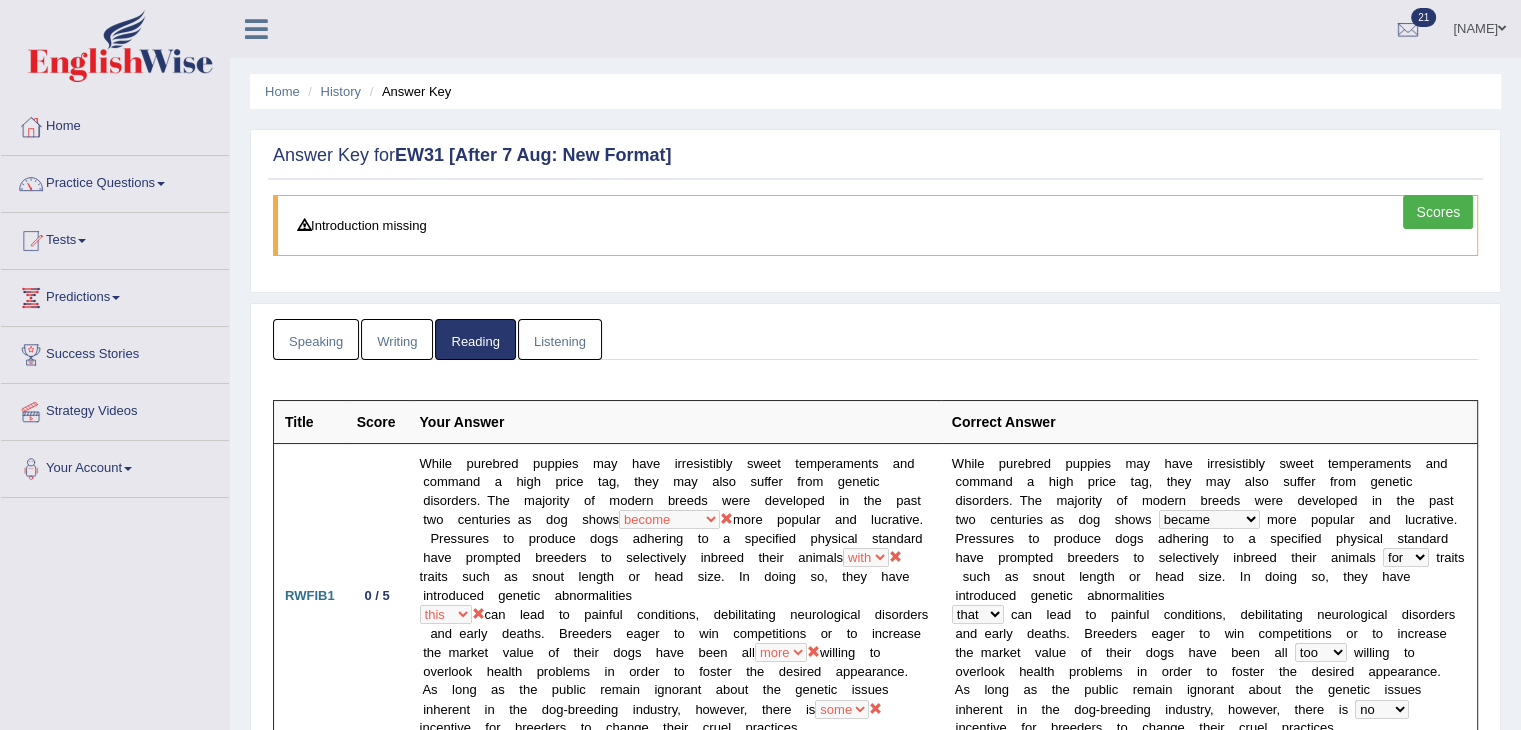 click on "Listening" at bounding box center (560, 339) 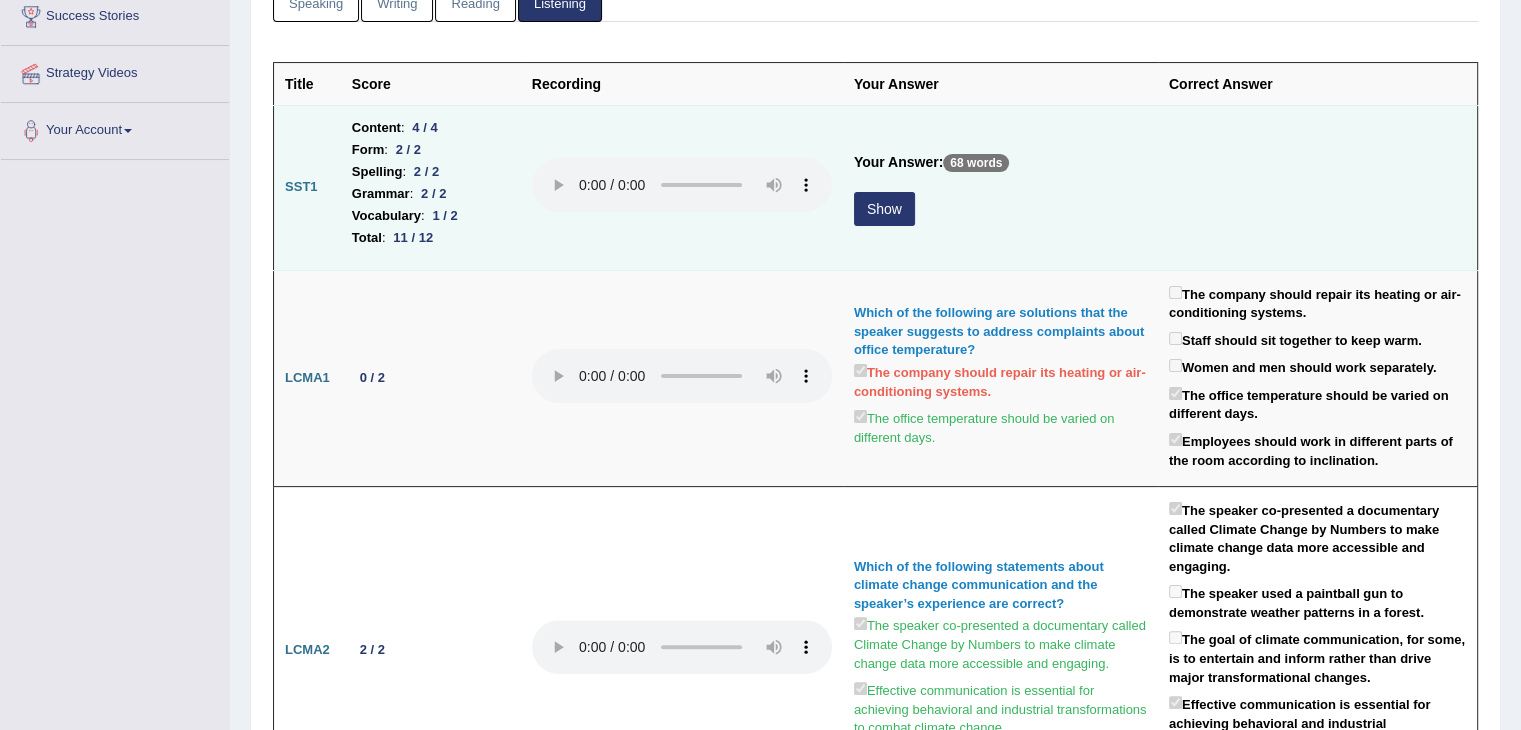 scroll, scrollTop: 342, scrollLeft: 0, axis: vertical 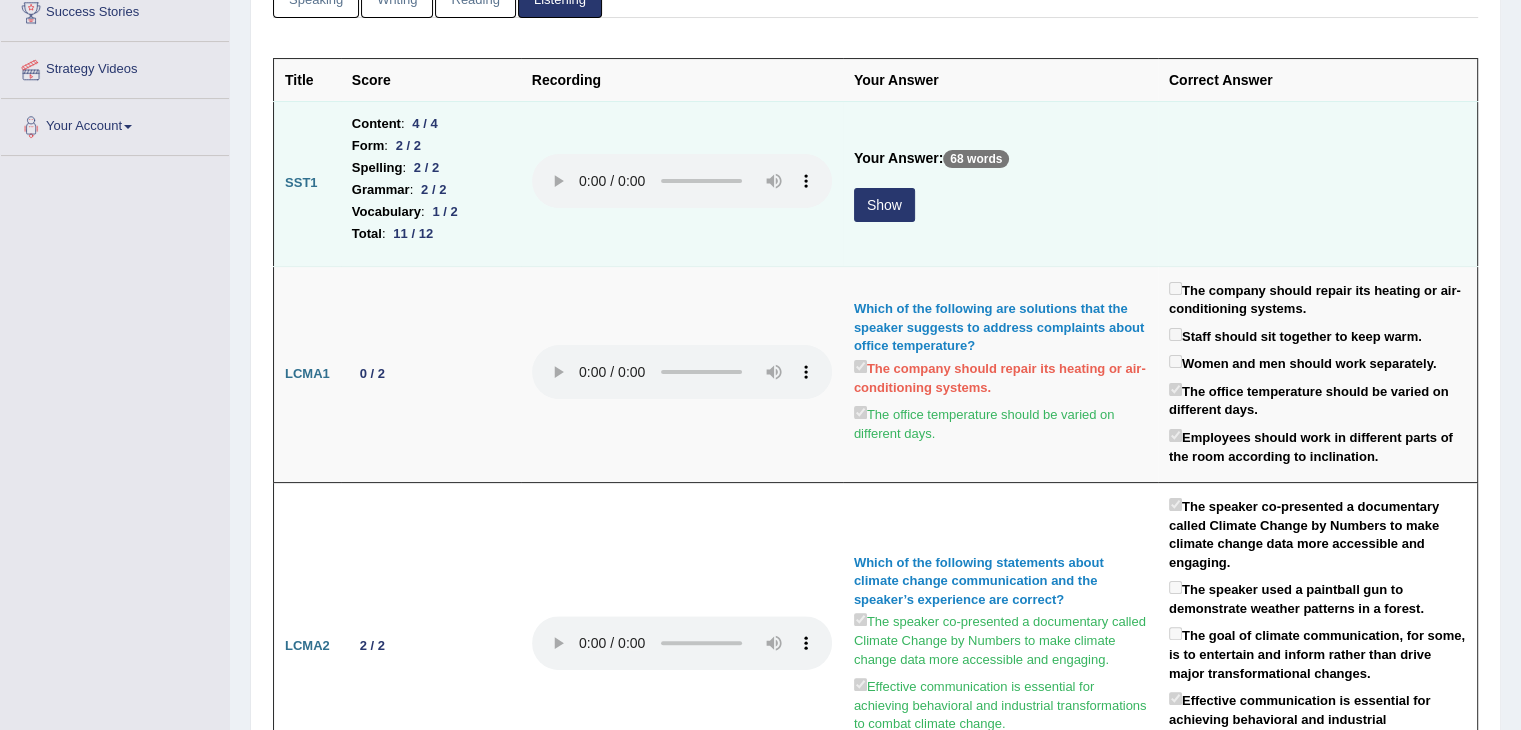 click on "Show" at bounding box center [884, 205] 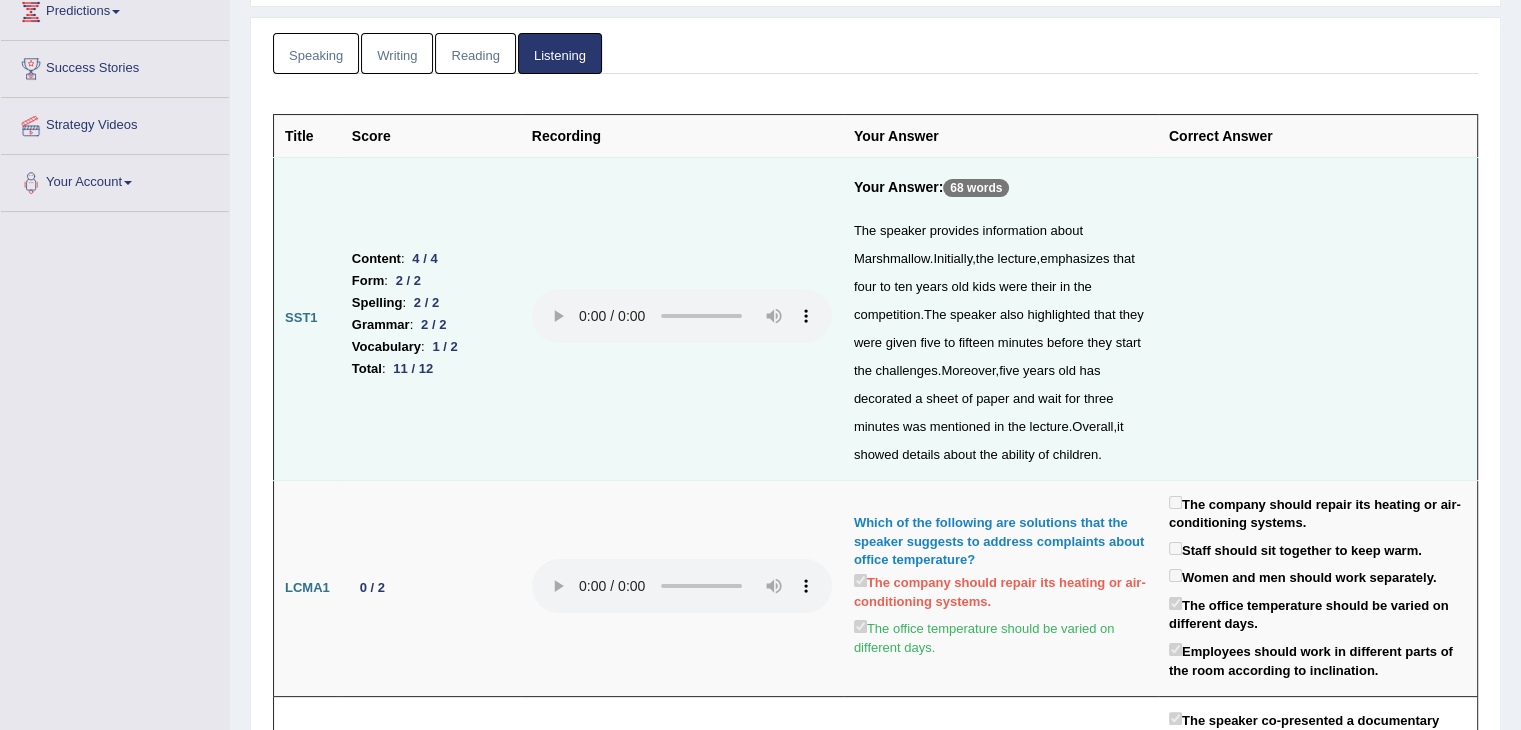 scroll, scrollTop: 0, scrollLeft: 0, axis: both 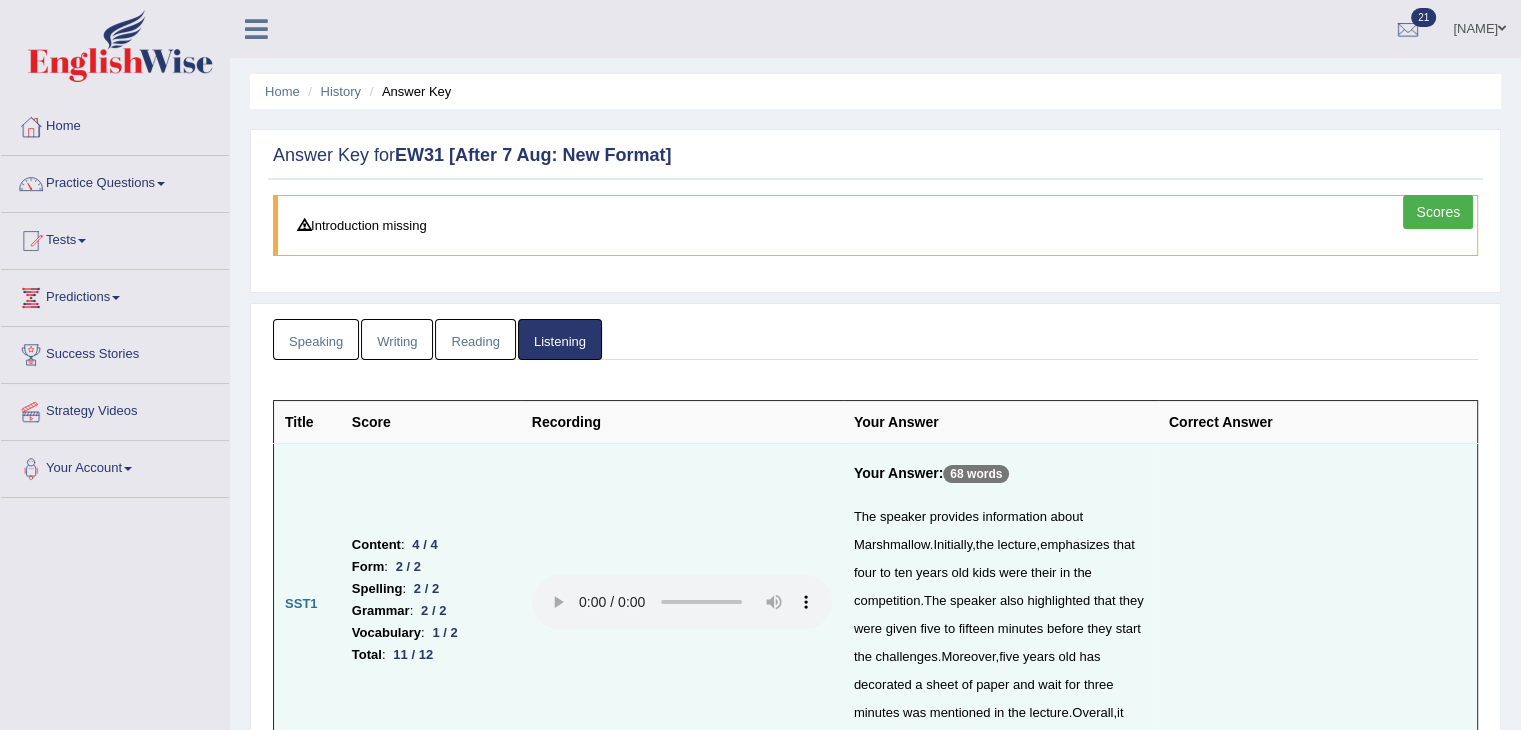 click on "Scores" at bounding box center [1438, 212] 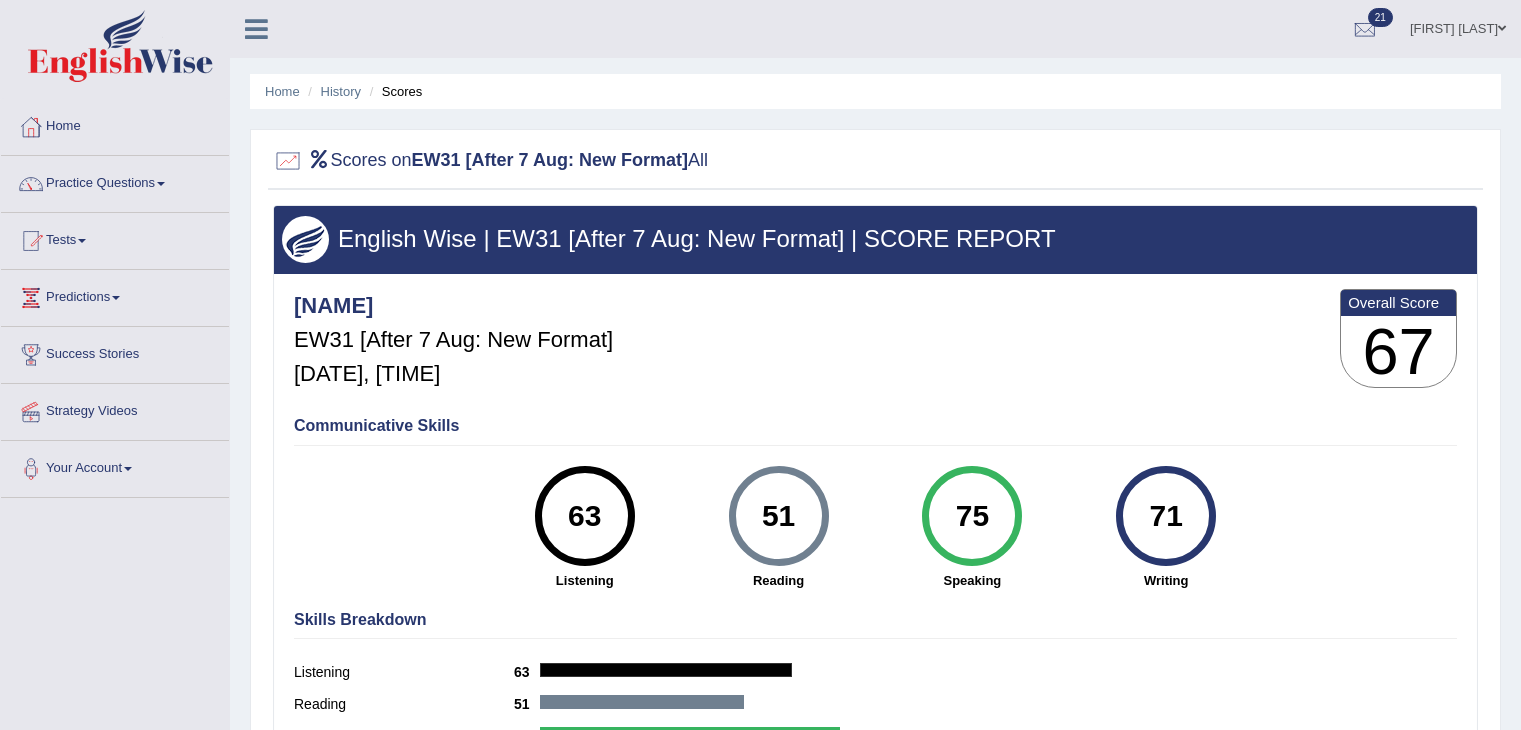 scroll, scrollTop: 150, scrollLeft: 0, axis: vertical 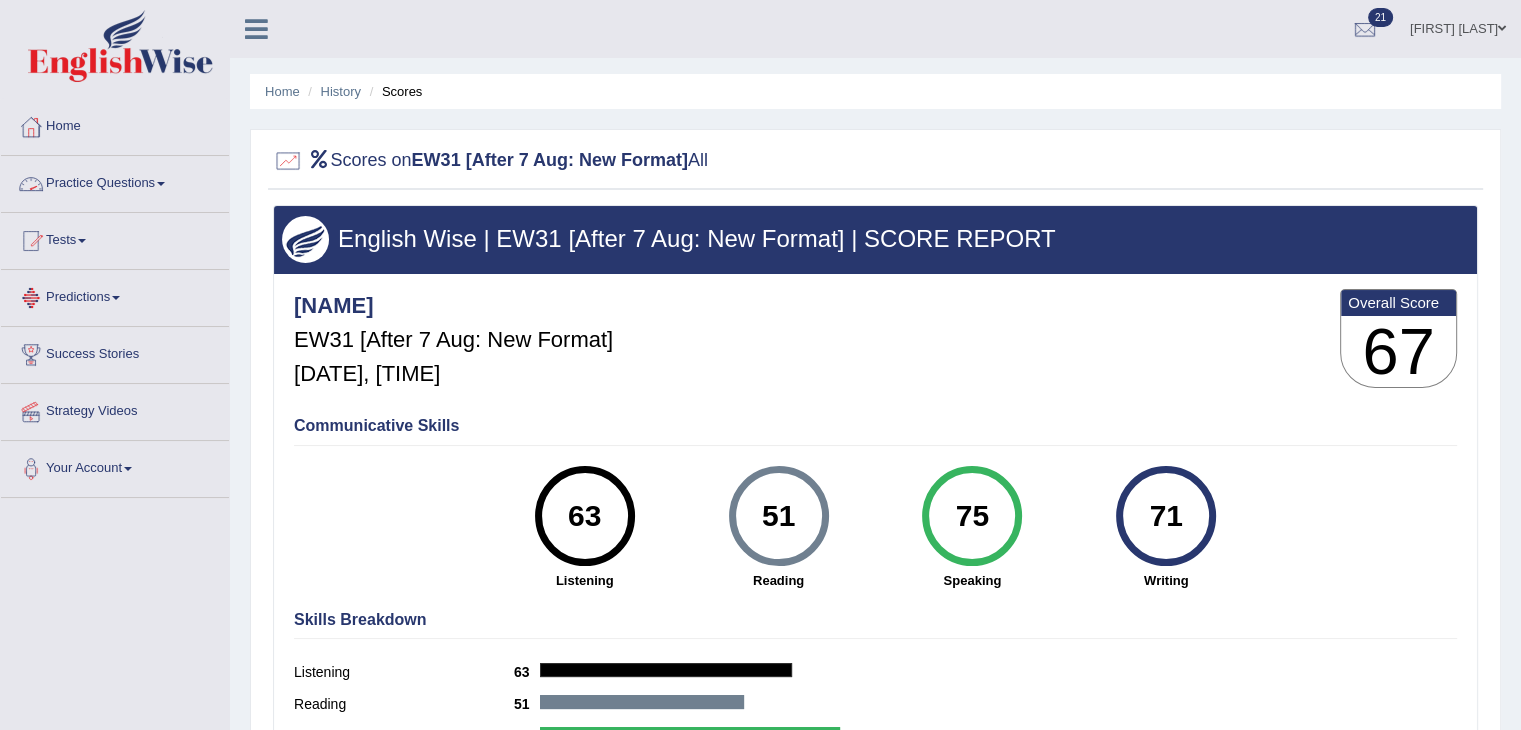 click on "Practice Questions" at bounding box center [115, 181] 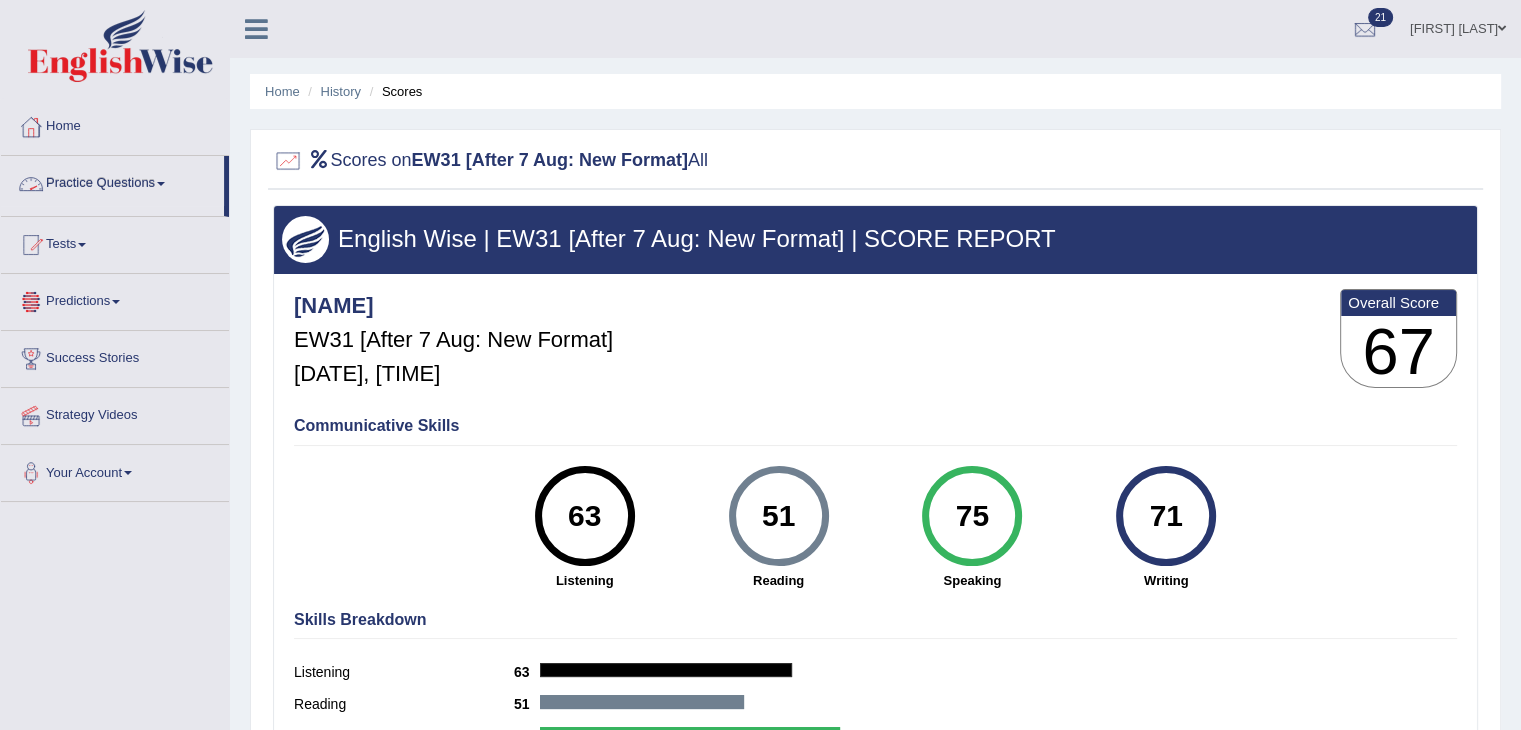click on "Practice Questions" at bounding box center [112, 181] 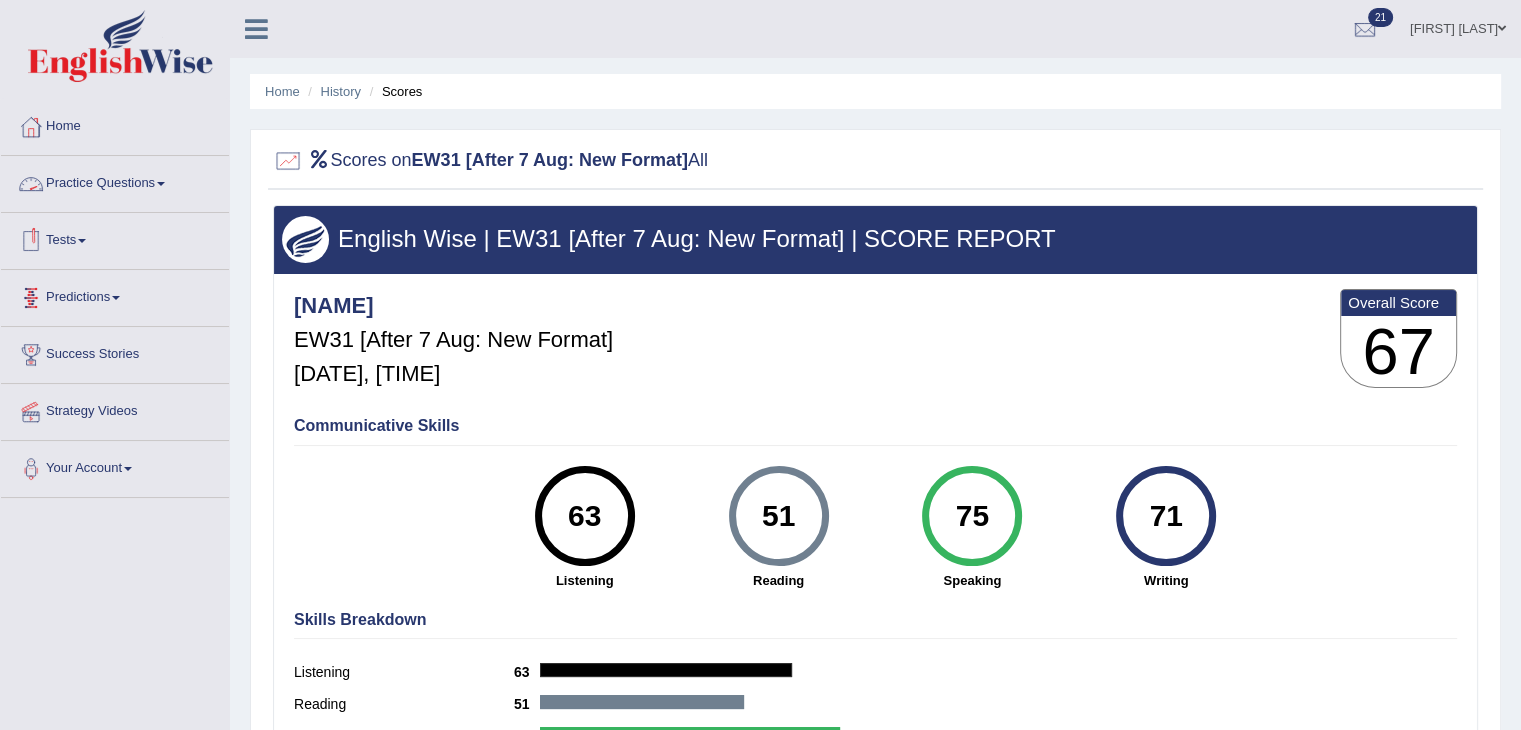 click on "Practice Questions" at bounding box center (115, 181) 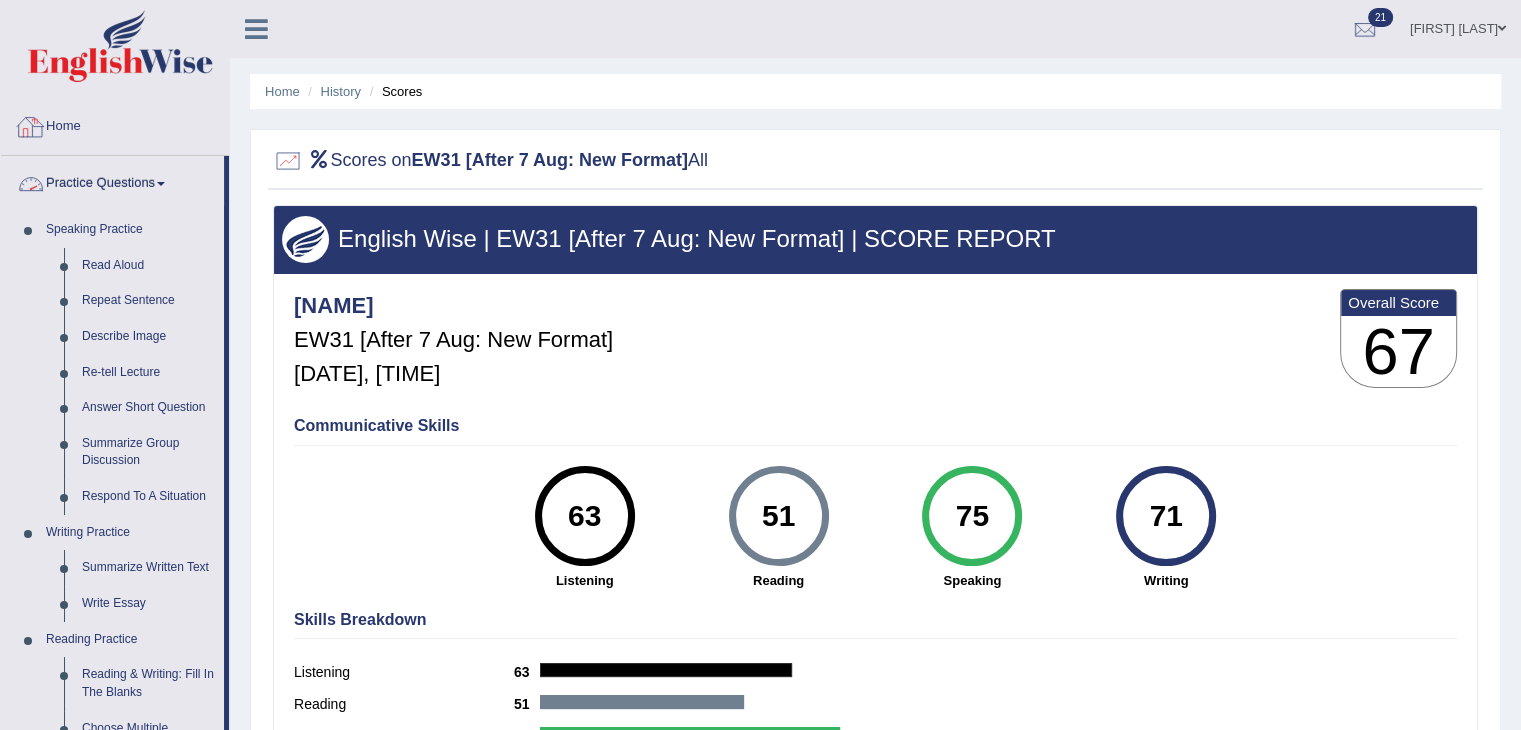 click on "Home" at bounding box center (115, 124) 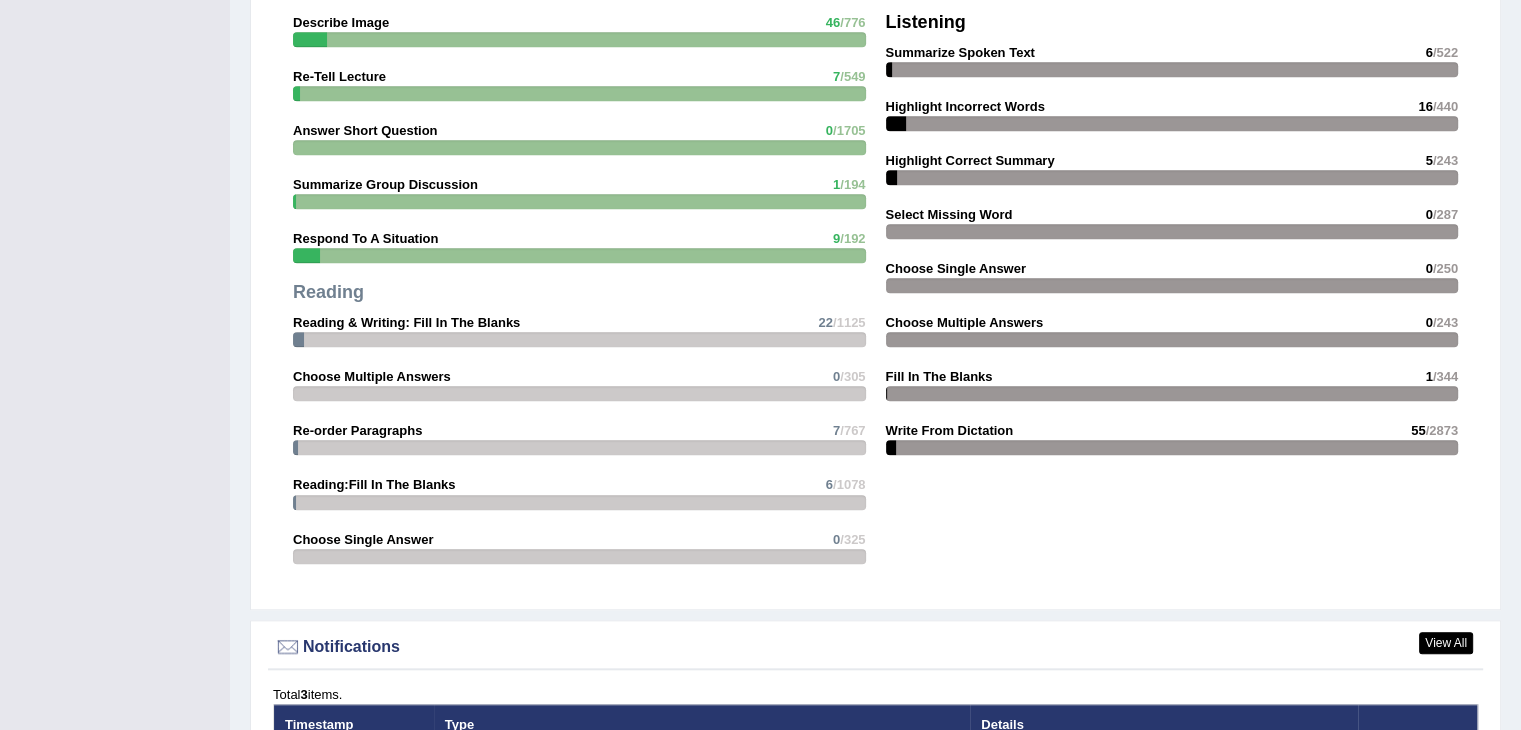 scroll, scrollTop: 0, scrollLeft: 0, axis: both 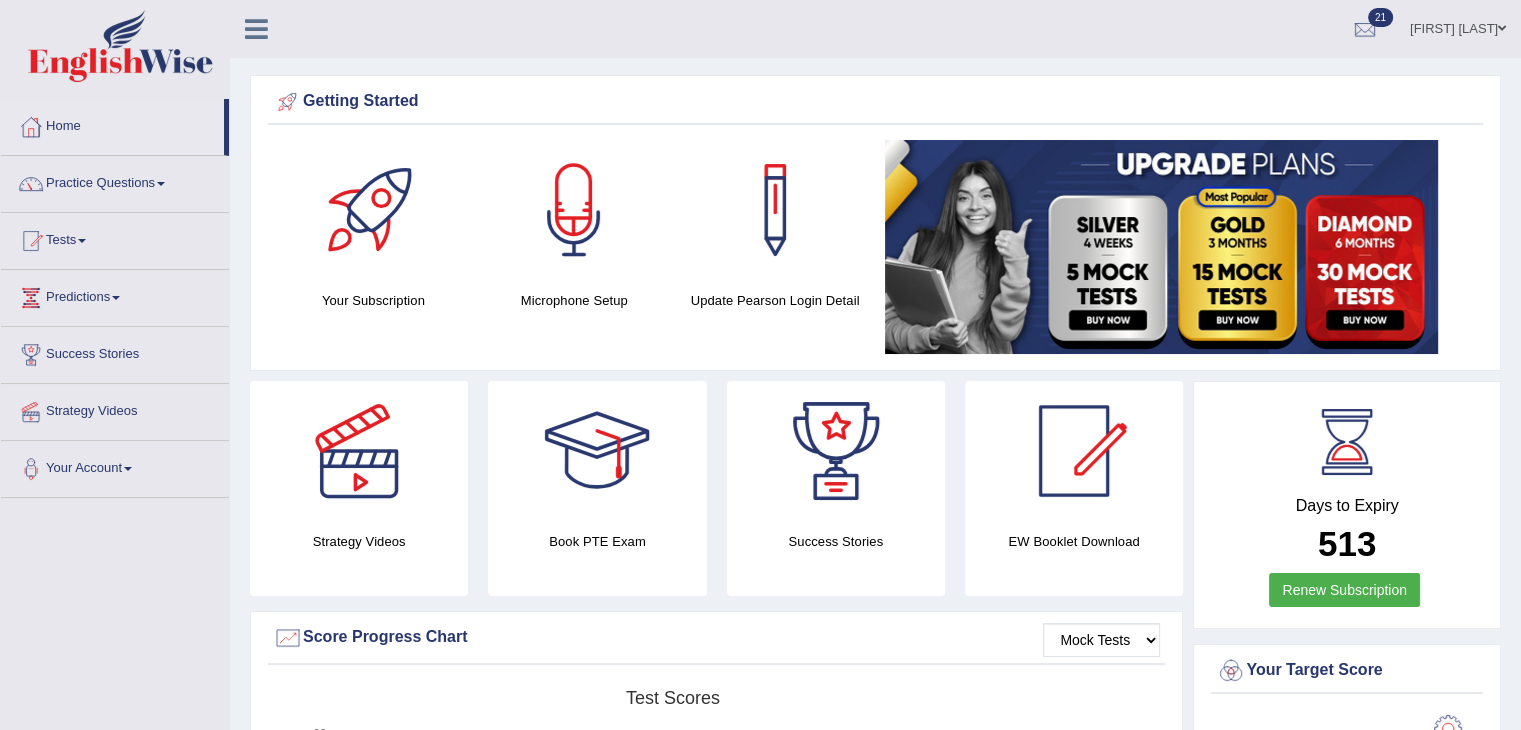 click on "Puja Thapa Magar" at bounding box center [1458, 26] 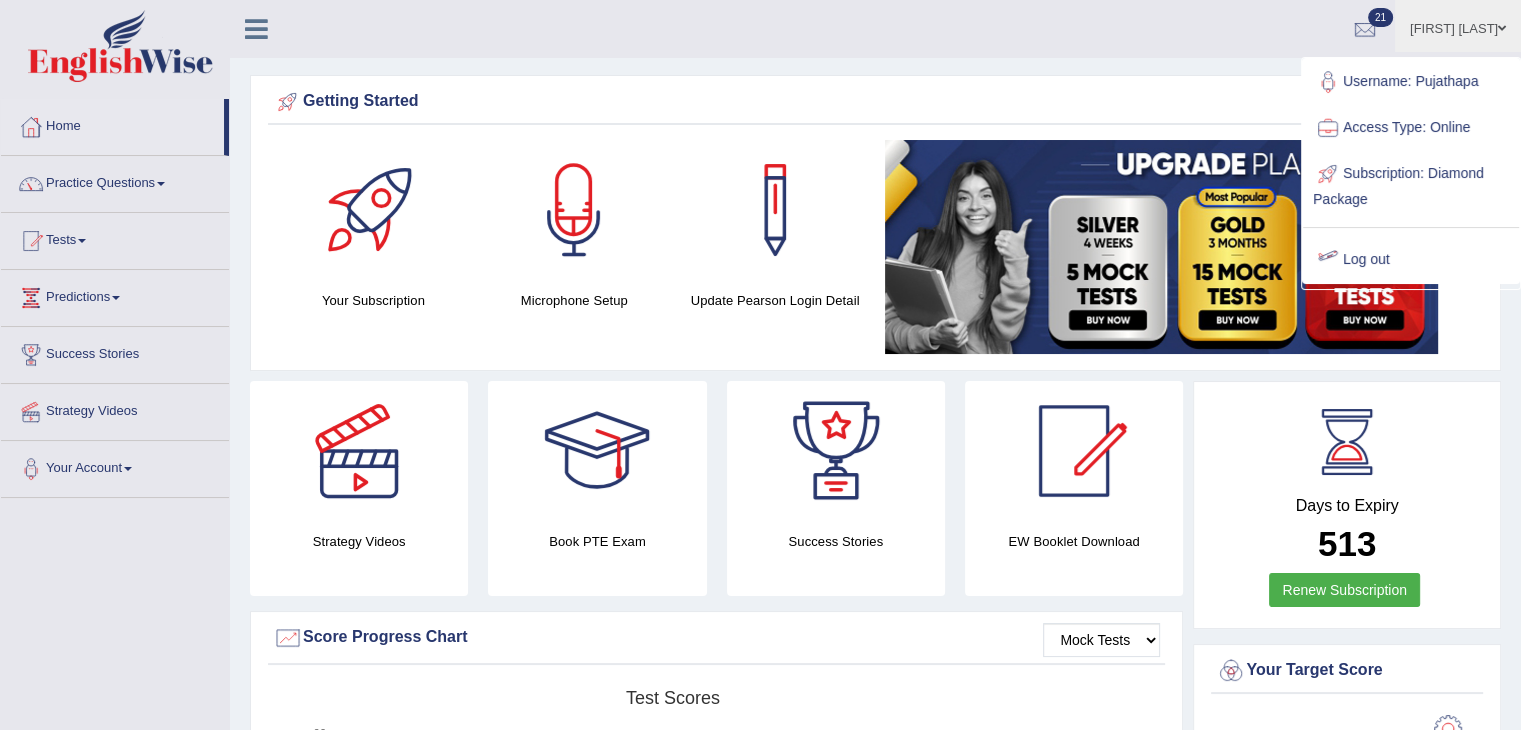 click on "Log out" at bounding box center (1411, 260) 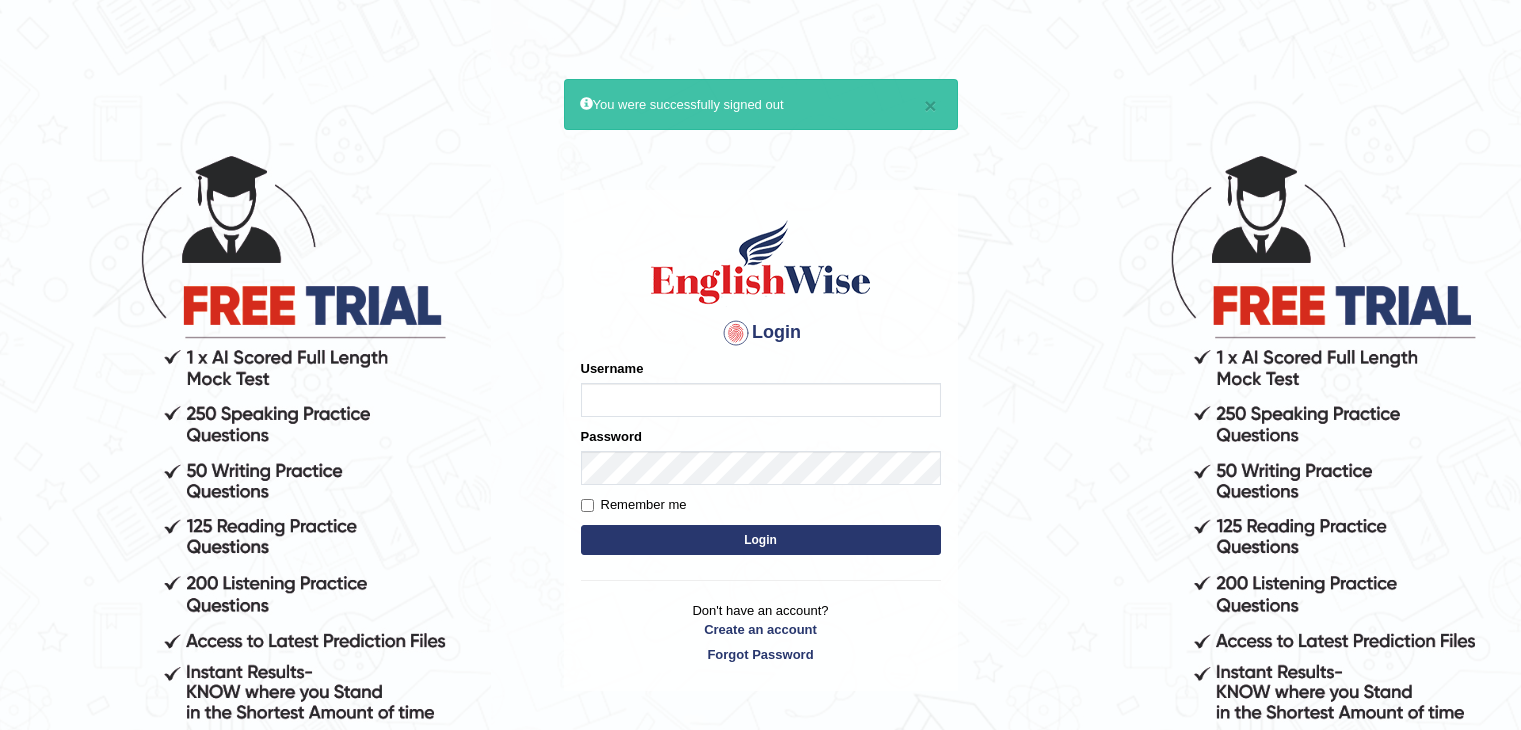 scroll, scrollTop: 0, scrollLeft: 0, axis: both 